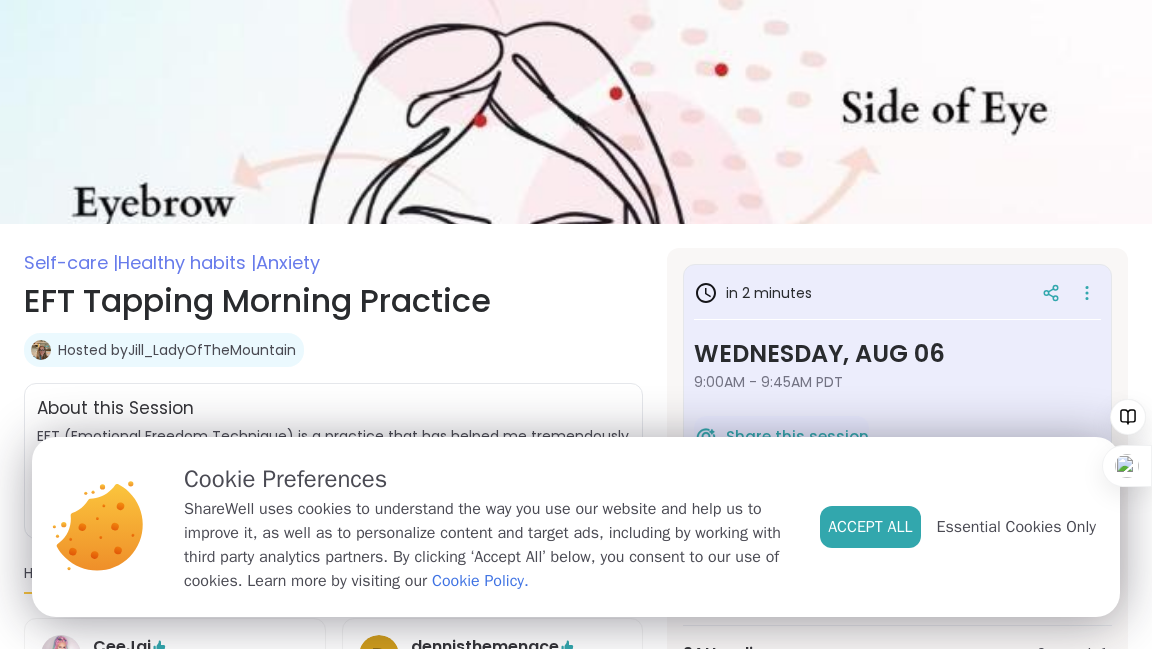 scroll, scrollTop: 128, scrollLeft: 0, axis: vertical 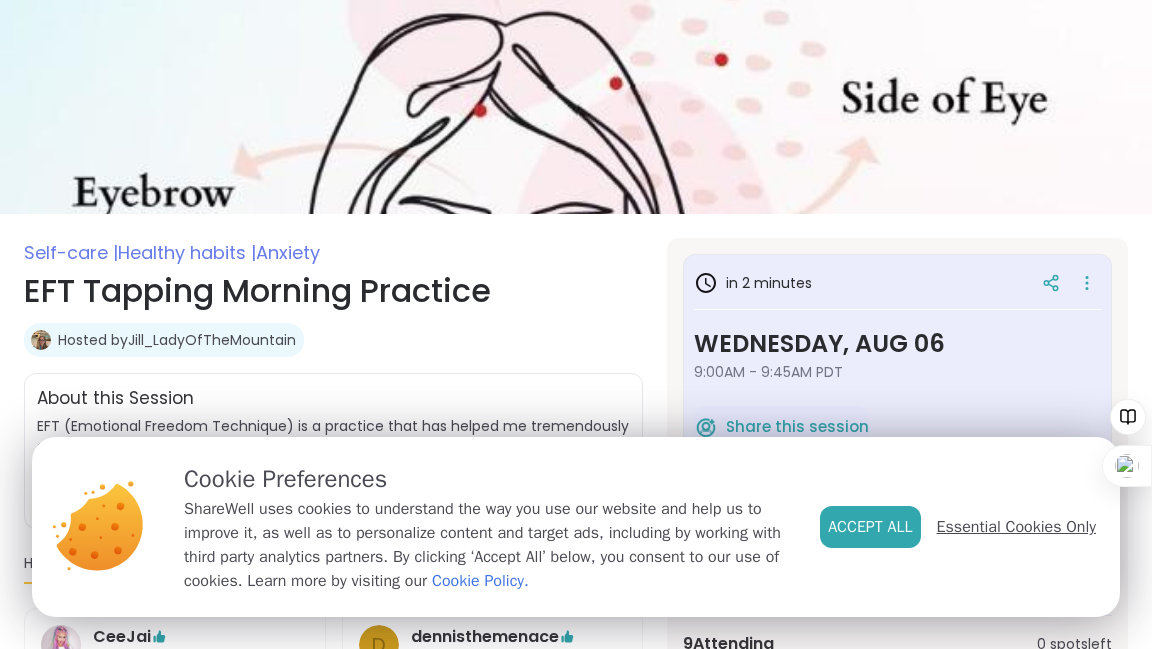 click on "Essential Cookies Only" at bounding box center (1016, 527) 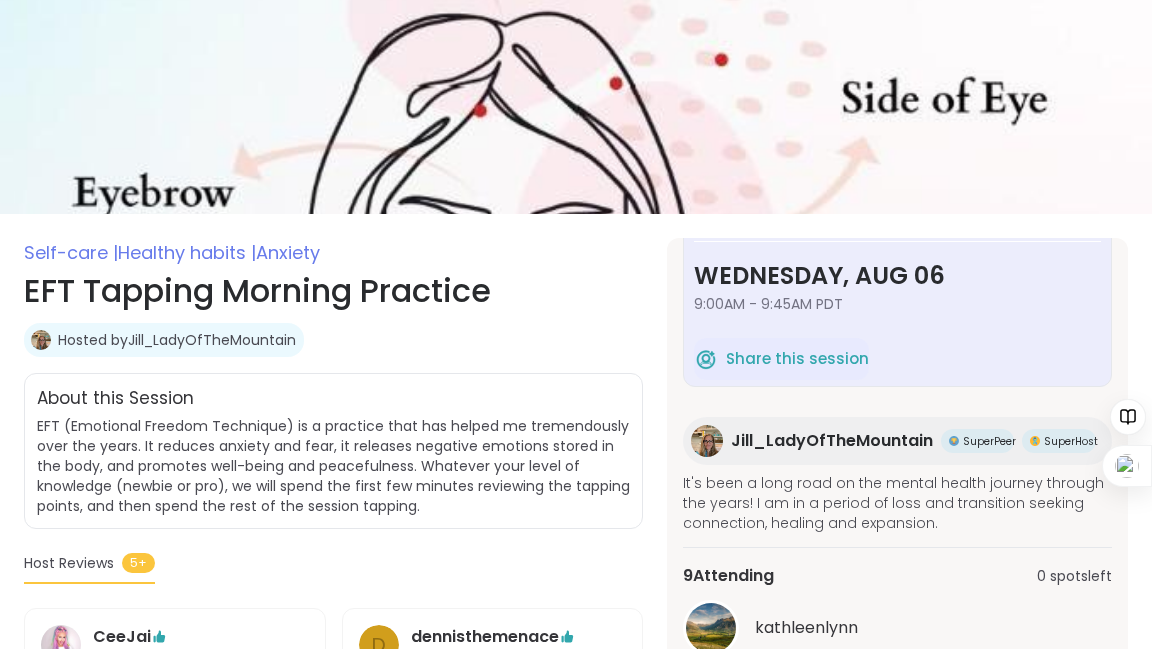 scroll, scrollTop: 152, scrollLeft: 0, axis: vertical 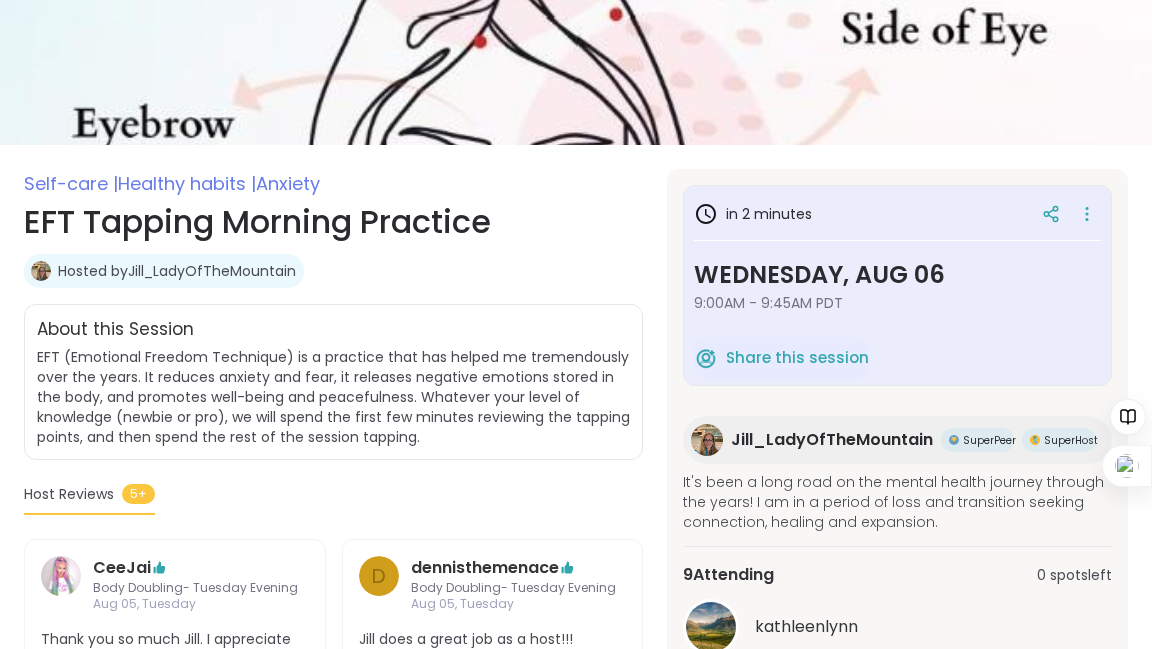click on "Hosted by  Jill_LadyOfTheMountain" at bounding box center (333, 271) 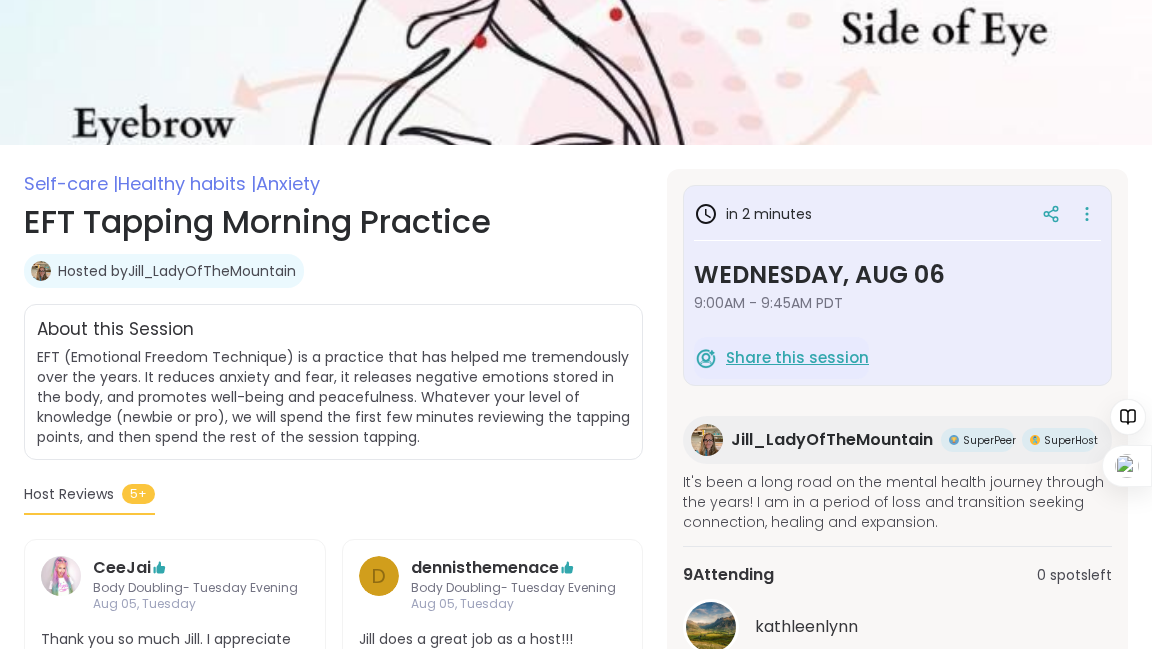 click on "Share this session" at bounding box center (797, 358) 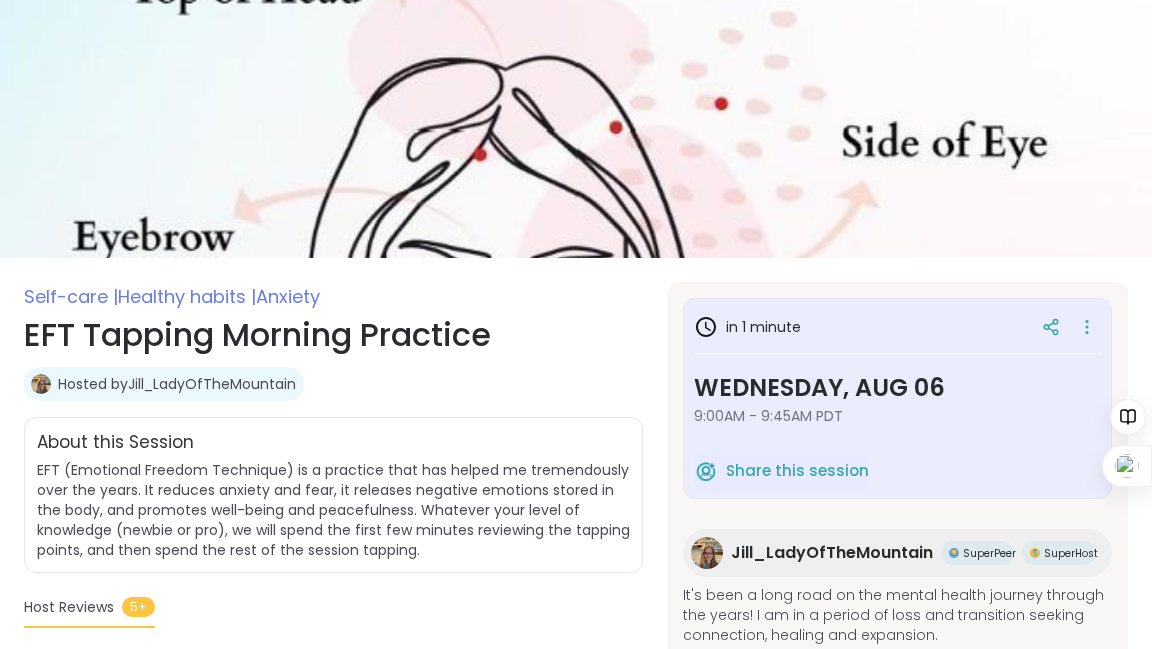 scroll, scrollTop: 0, scrollLeft: 0, axis: both 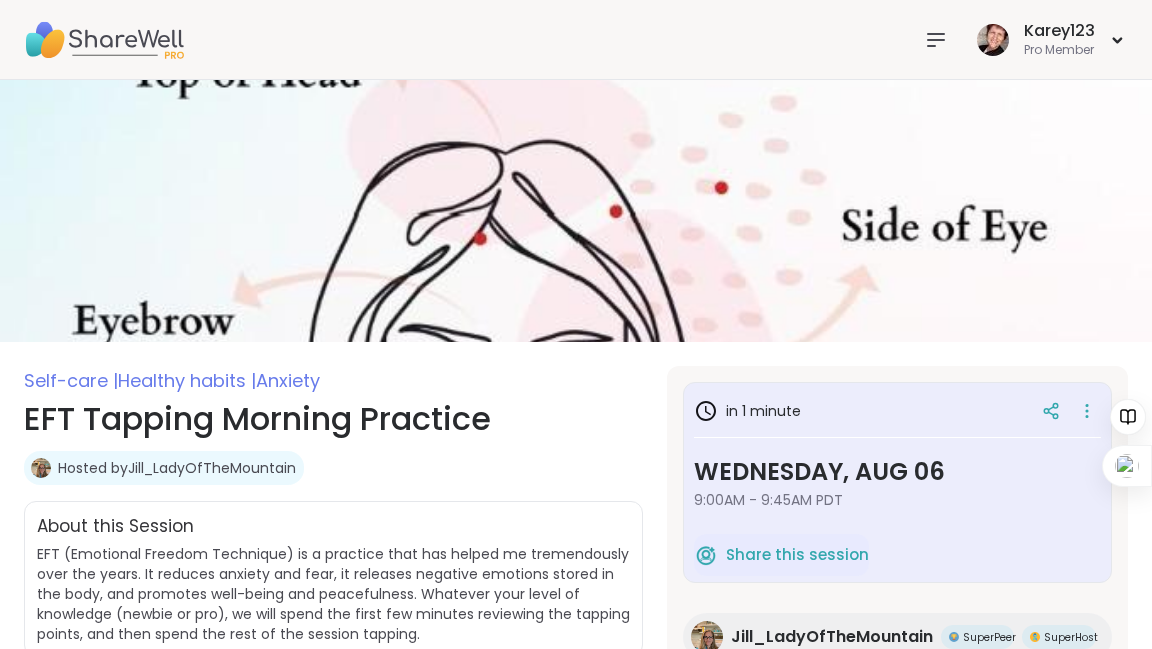 click on "Karey123 Pro Member" at bounding box center (576, 40) 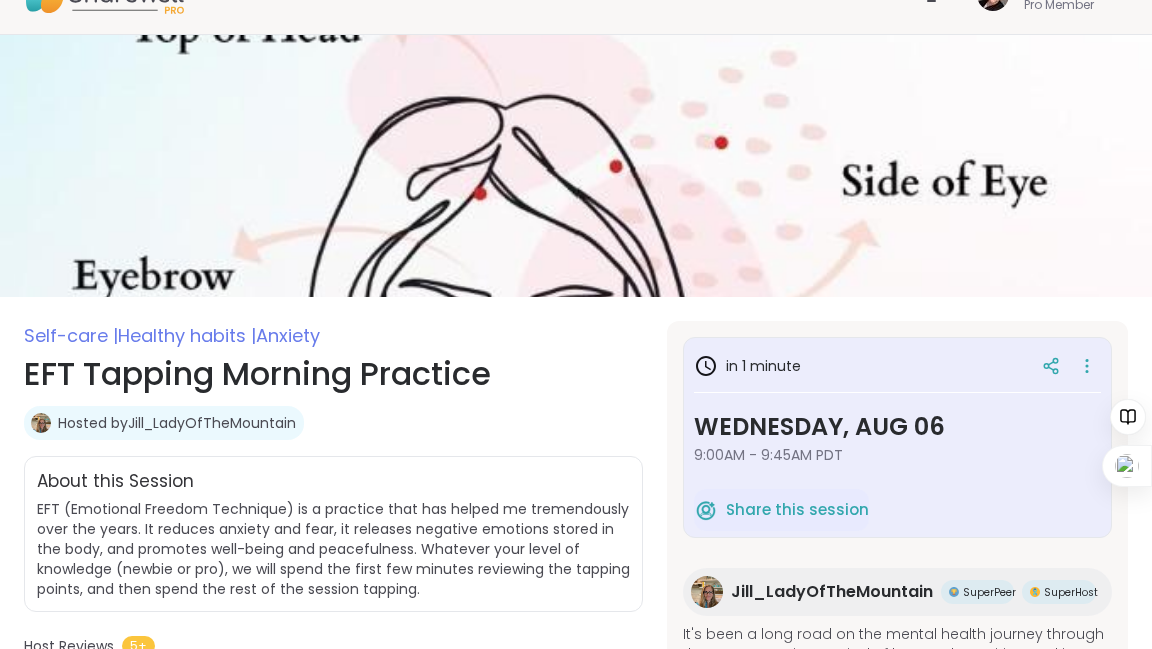 scroll, scrollTop: 12, scrollLeft: 0, axis: vertical 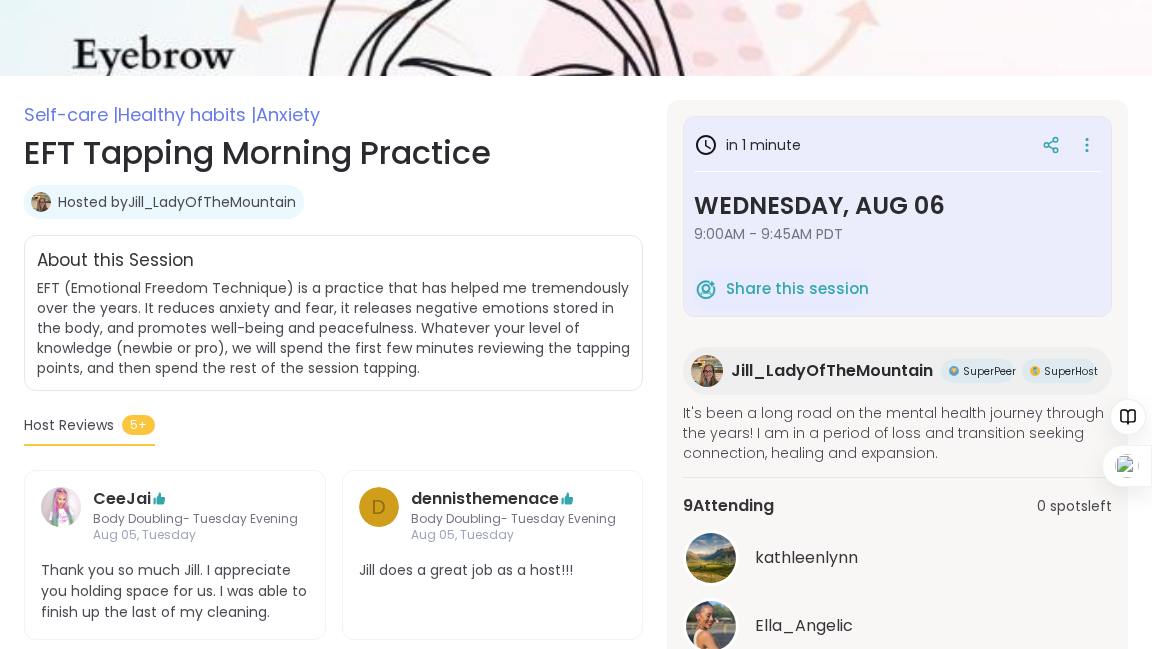 click on "EFT Tapping Morning Practice" at bounding box center (333, 153) 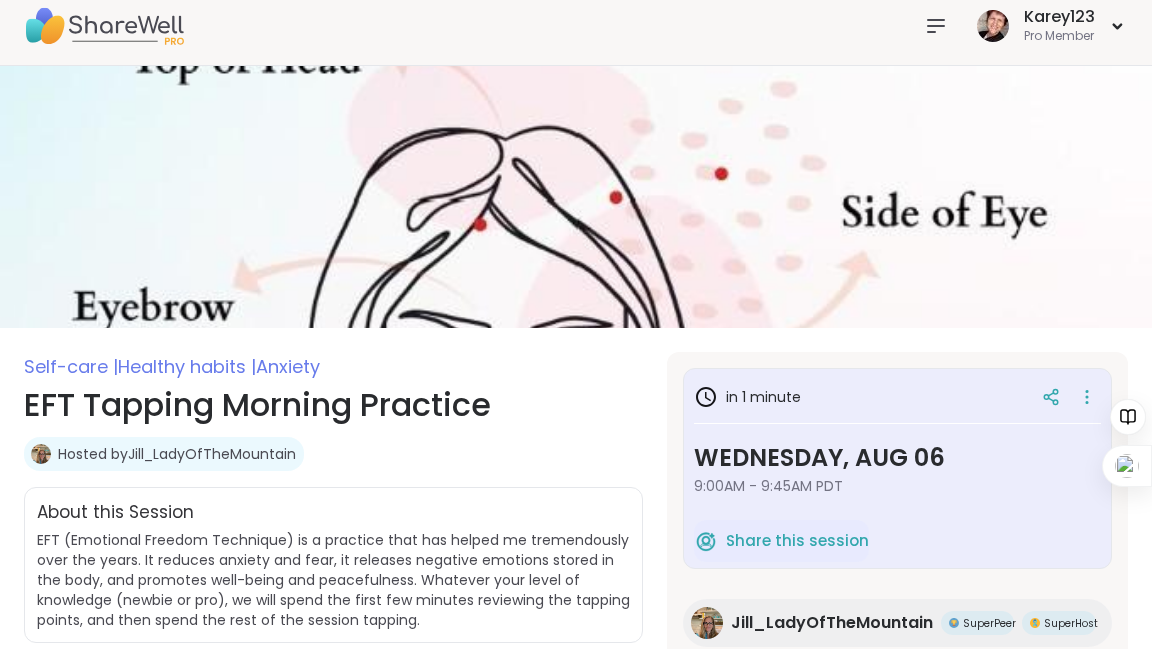scroll, scrollTop: 0, scrollLeft: 0, axis: both 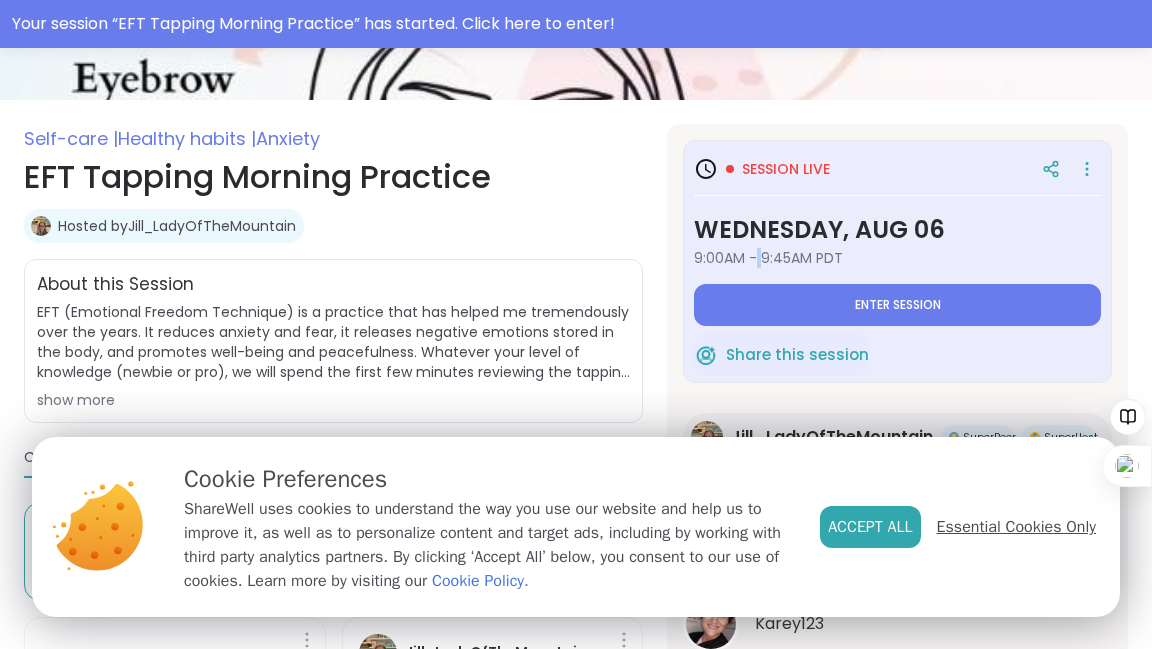 click on "Essential Cookies Only" at bounding box center (1016, 527) 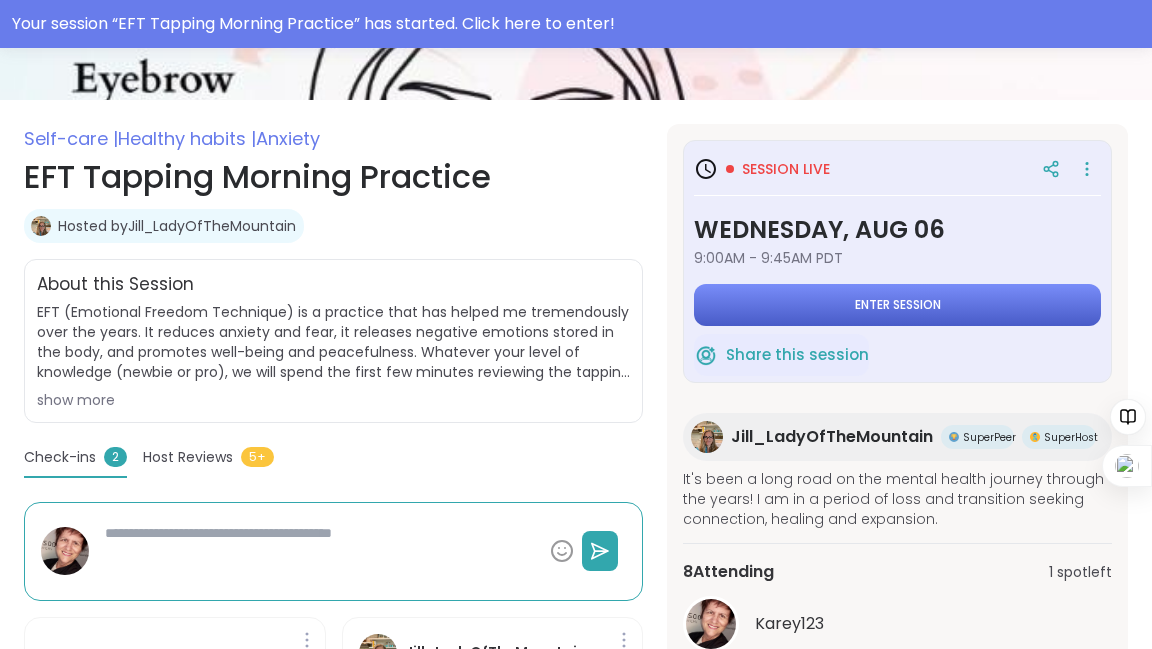 click on "Enter session" at bounding box center [898, 305] 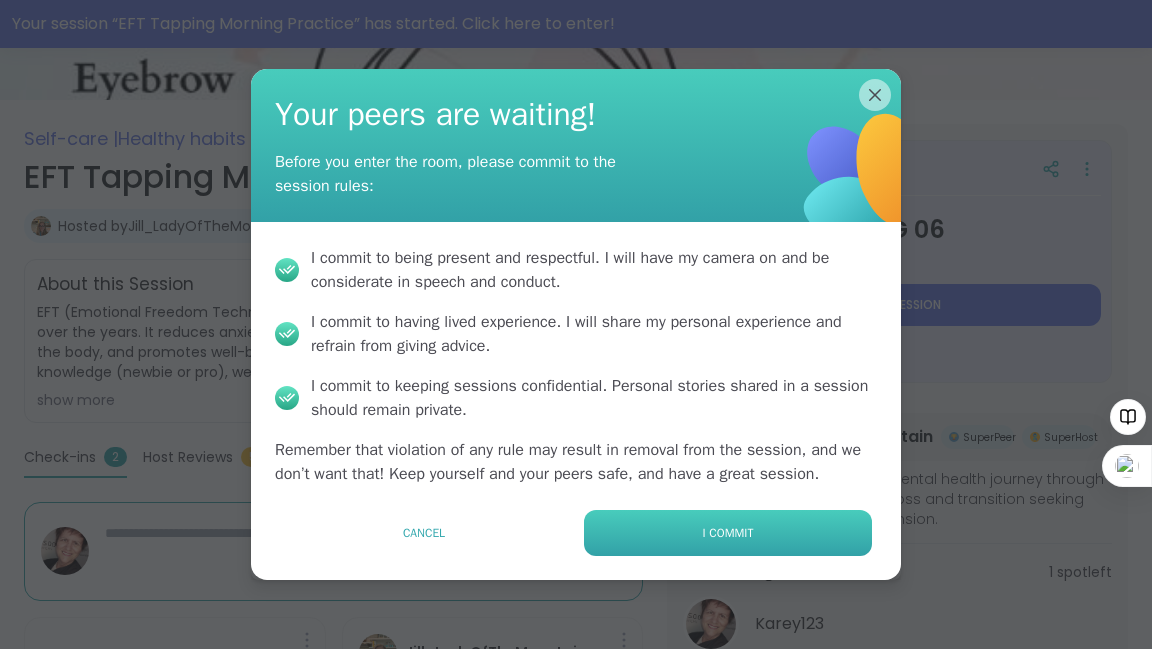 click on "I commit" at bounding box center (728, 533) 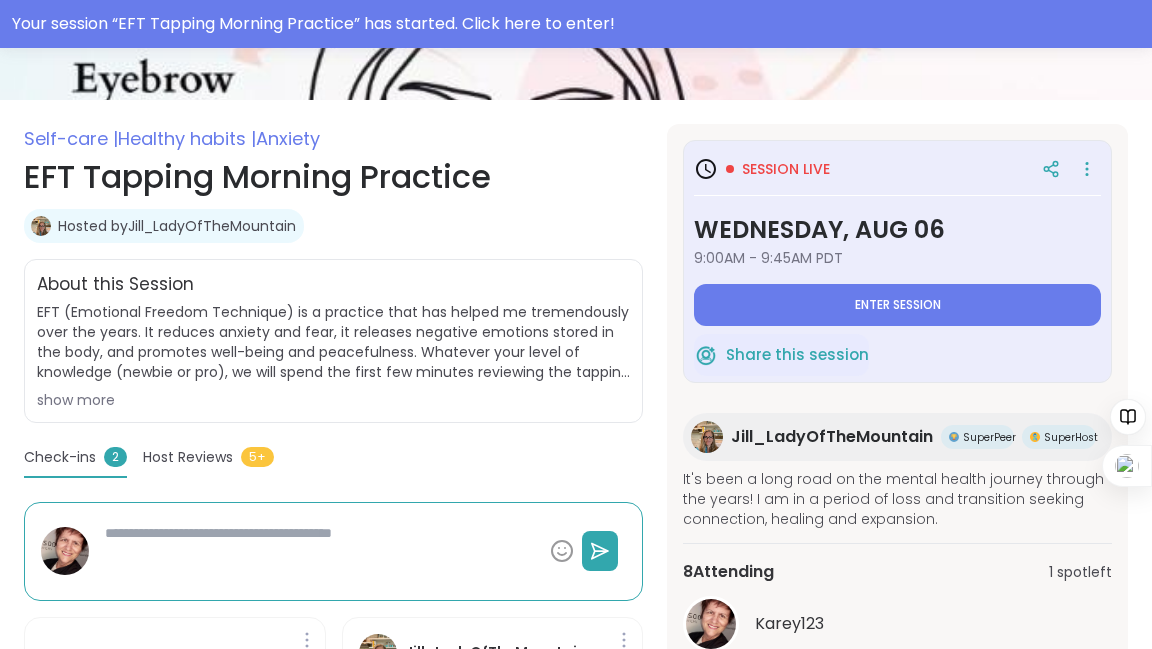 type on "*" 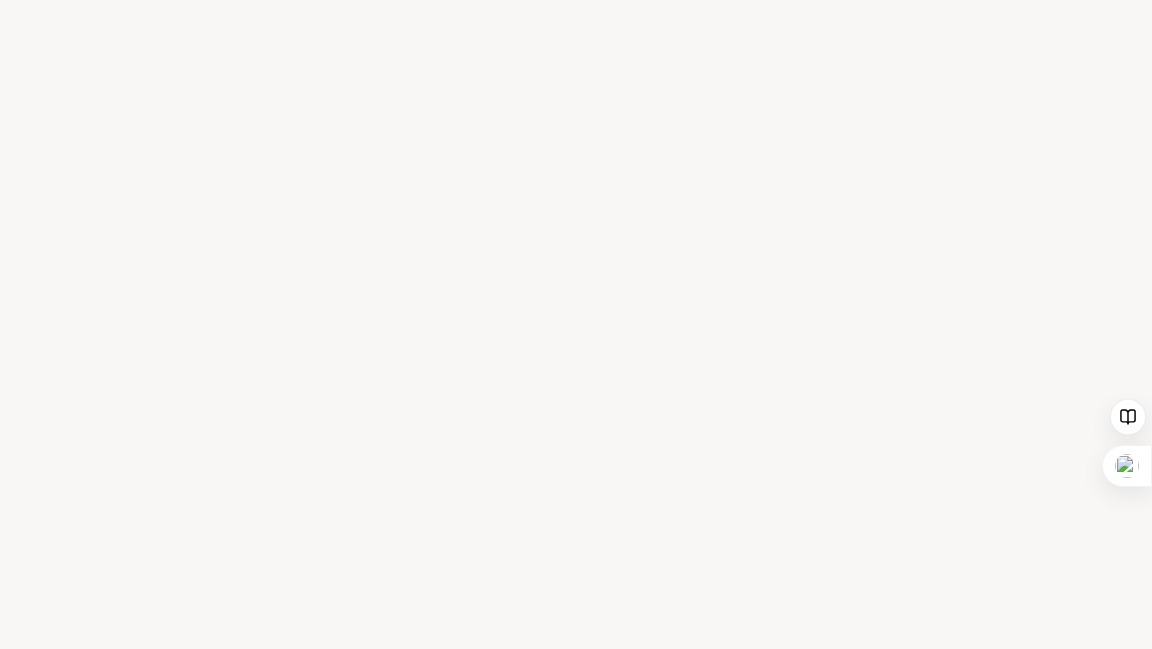 scroll, scrollTop: 0, scrollLeft: 0, axis: both 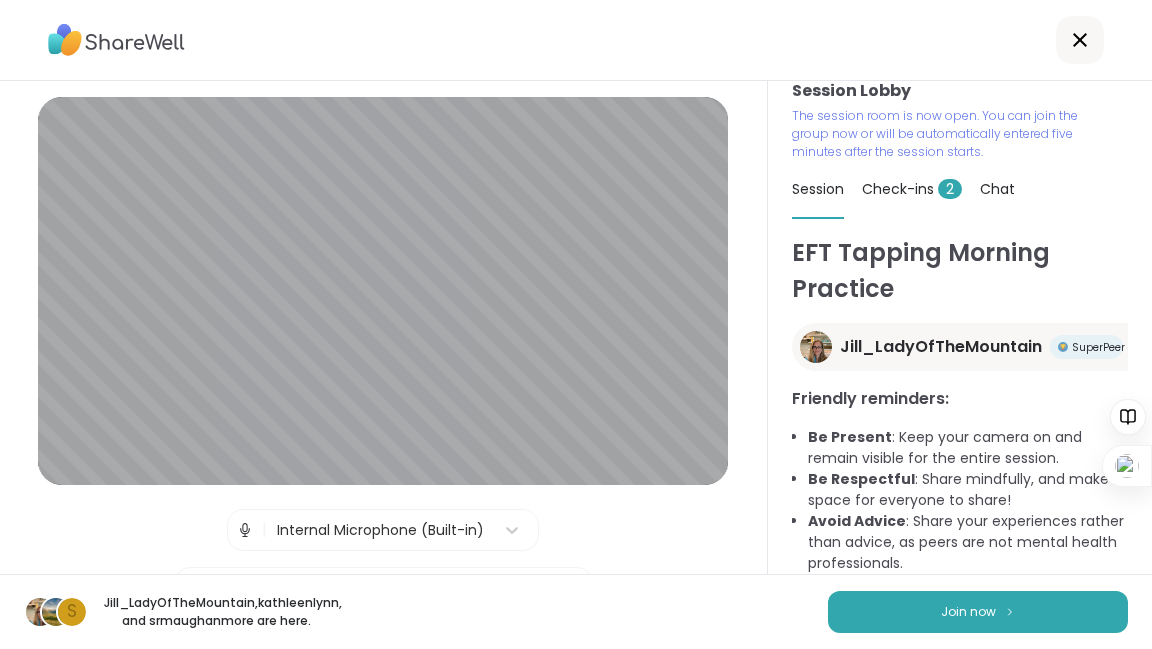 click on "Session Lobby The session room is now open. You can join the group now or will be automatically entered five minutes after the session starts. Session Check-ins 2 Chat EFT Tapping Morning Practice [USERNAME] [USERNAME] [USERNAME] Friendly reminders: Be Present : Keep your camera on and remain visible for the entire session. Be Respectful : Share mindfully, and make space for everyone to share! Avoid Advice : Share your experiences rather than advice, as peers are not mental health professionals." at bounding box center [960, 327] 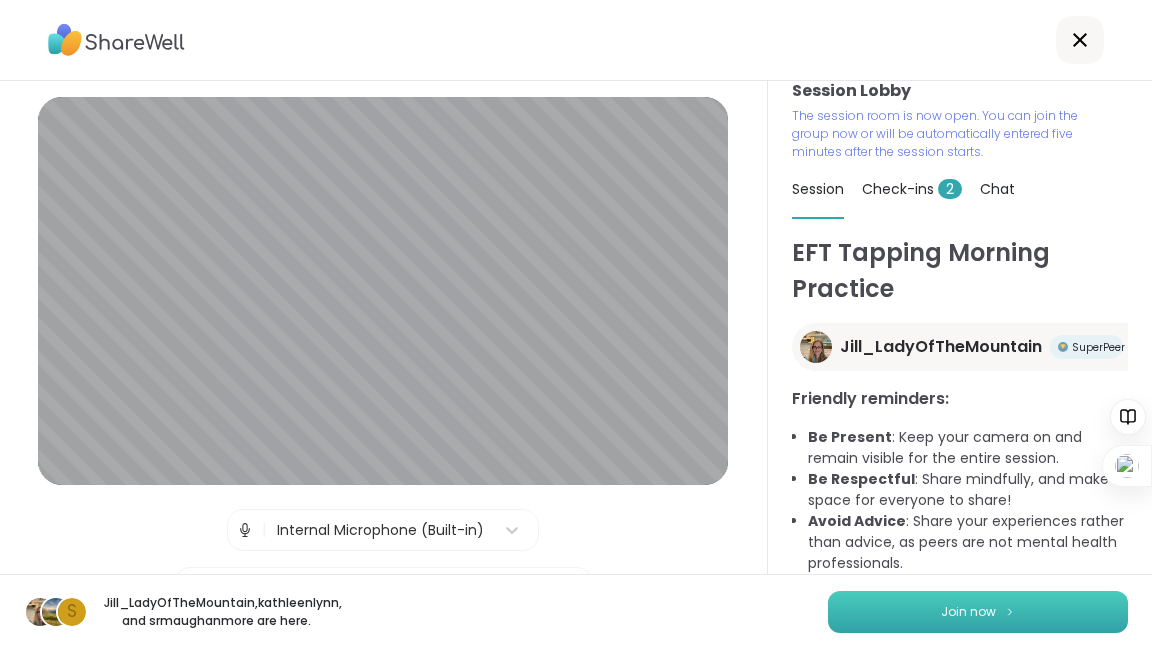 click on "Join now" at bounding box center [978, 612] 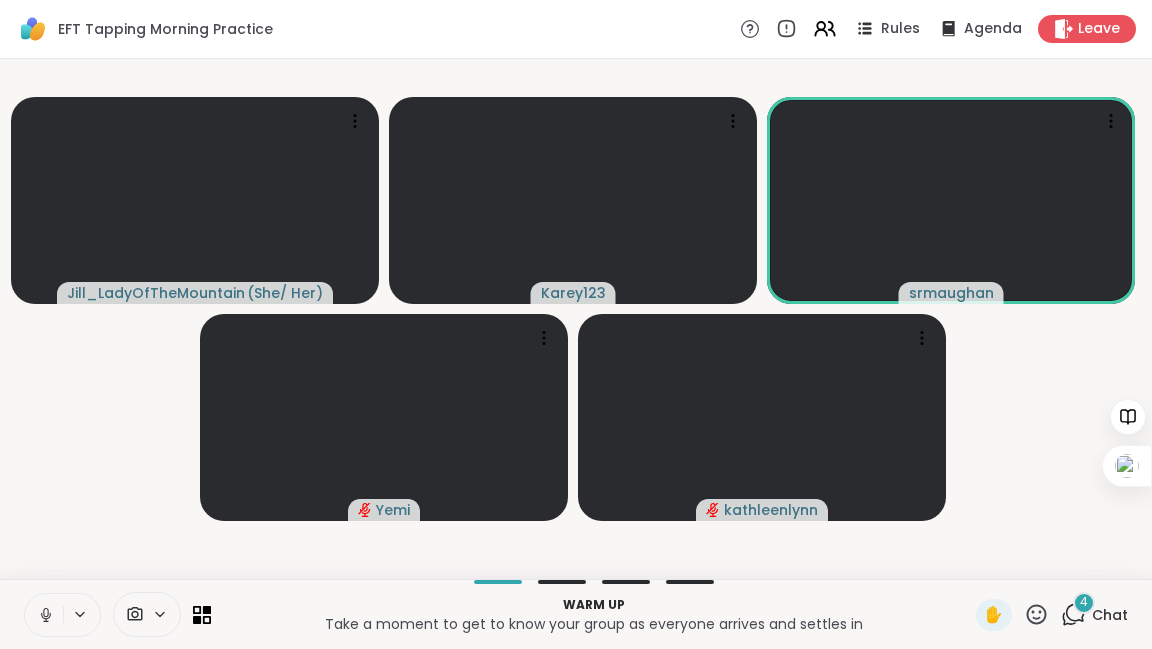 click on "4" at bounding box center [1084, 603] 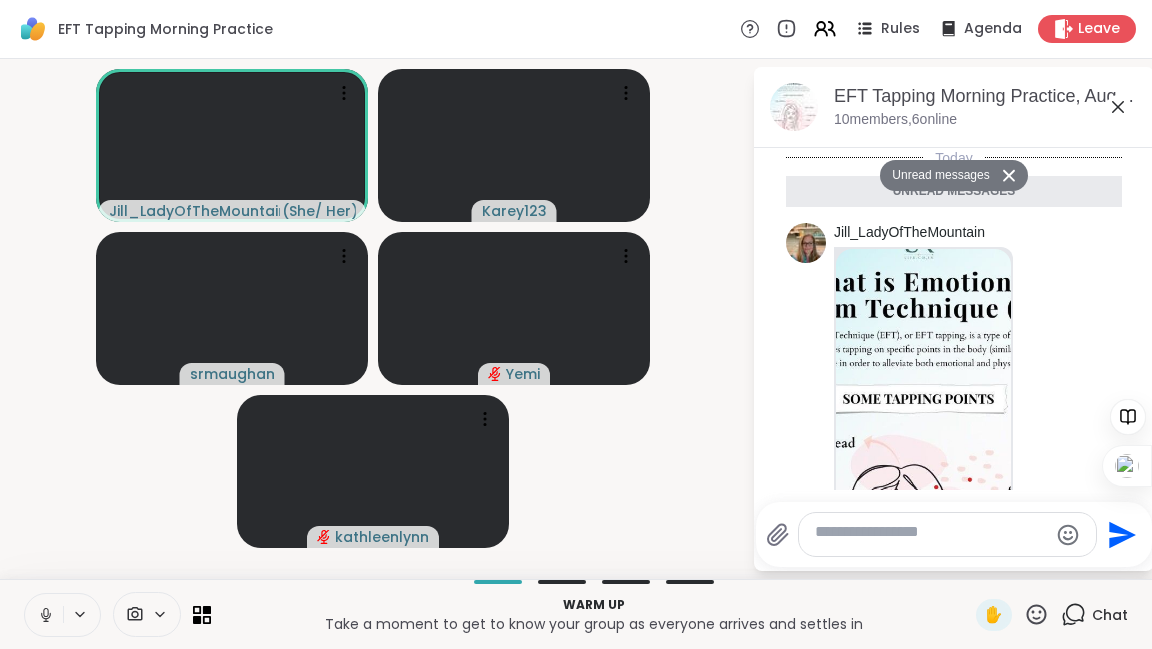 scroll, scrollTop: 987, scrollLeft: 0, axis: vertical 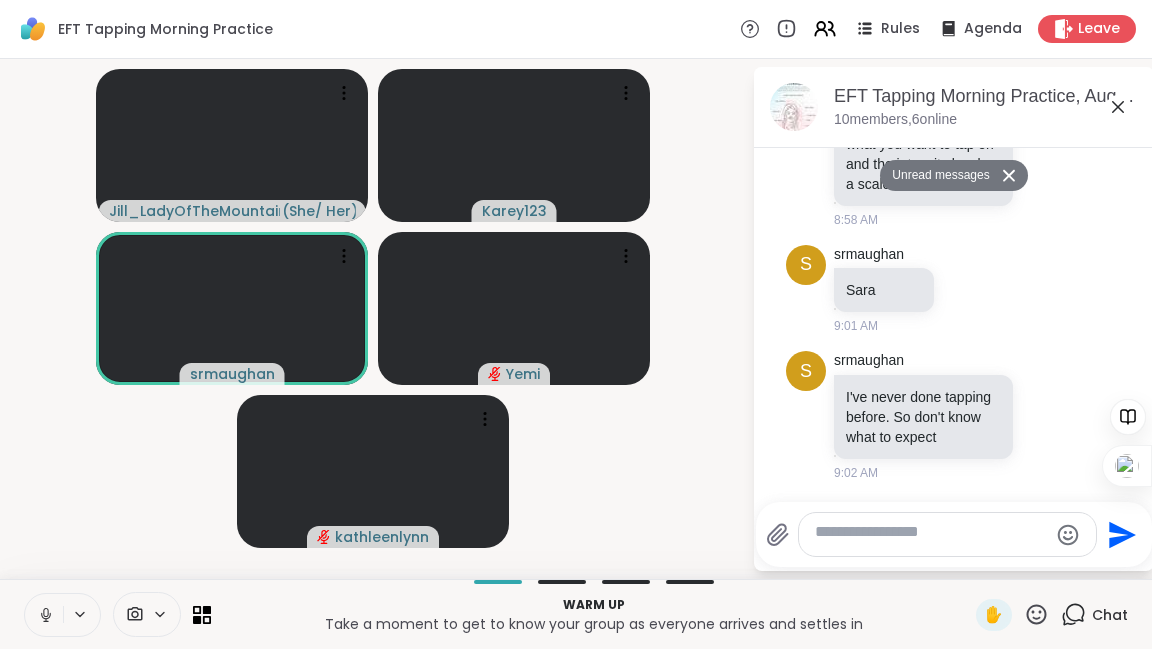 click at bounding box center (931, 534) 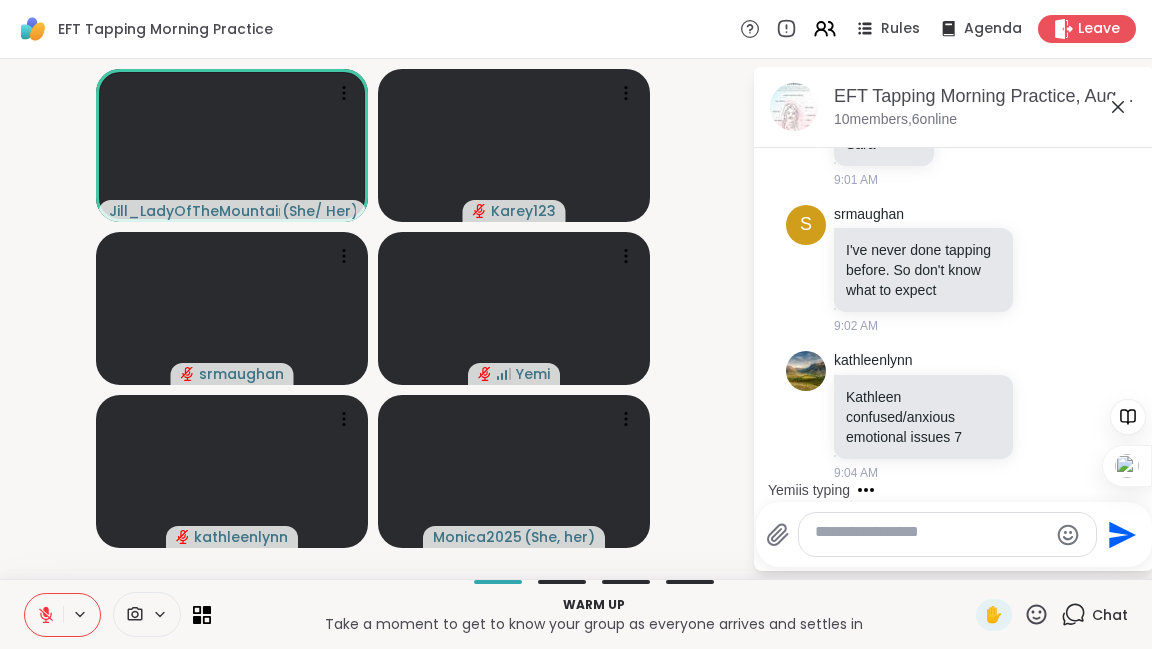 scroll, scrollTop: 1109, scrollLeft: 0, axis: vertical 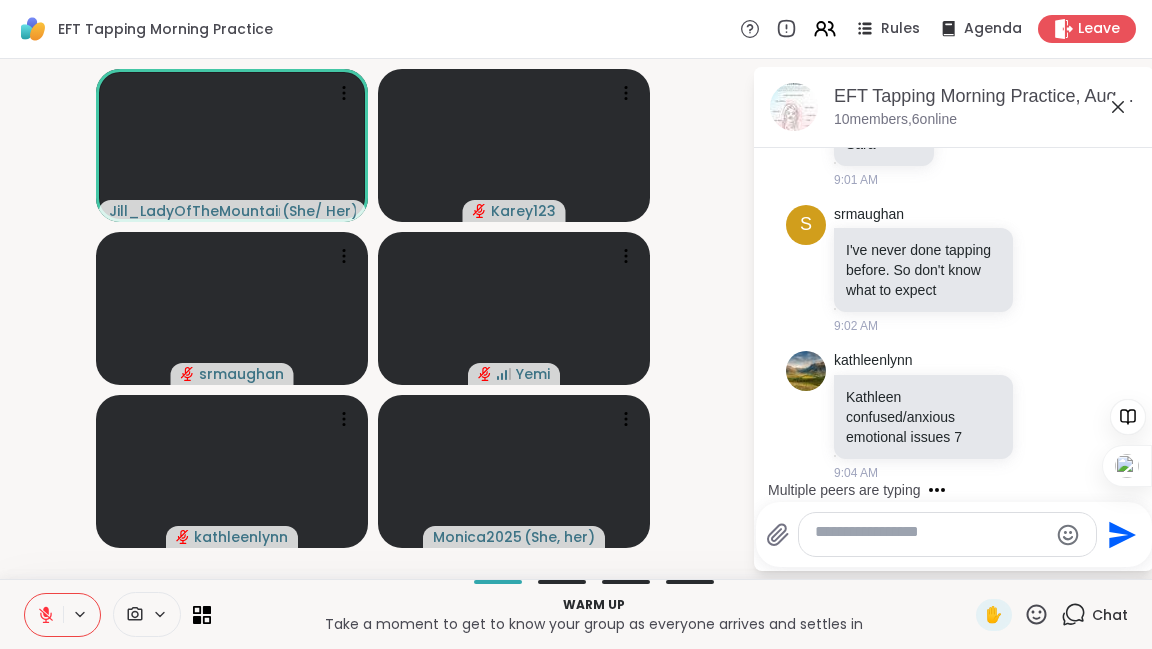 click at bounding box center (931, 534) 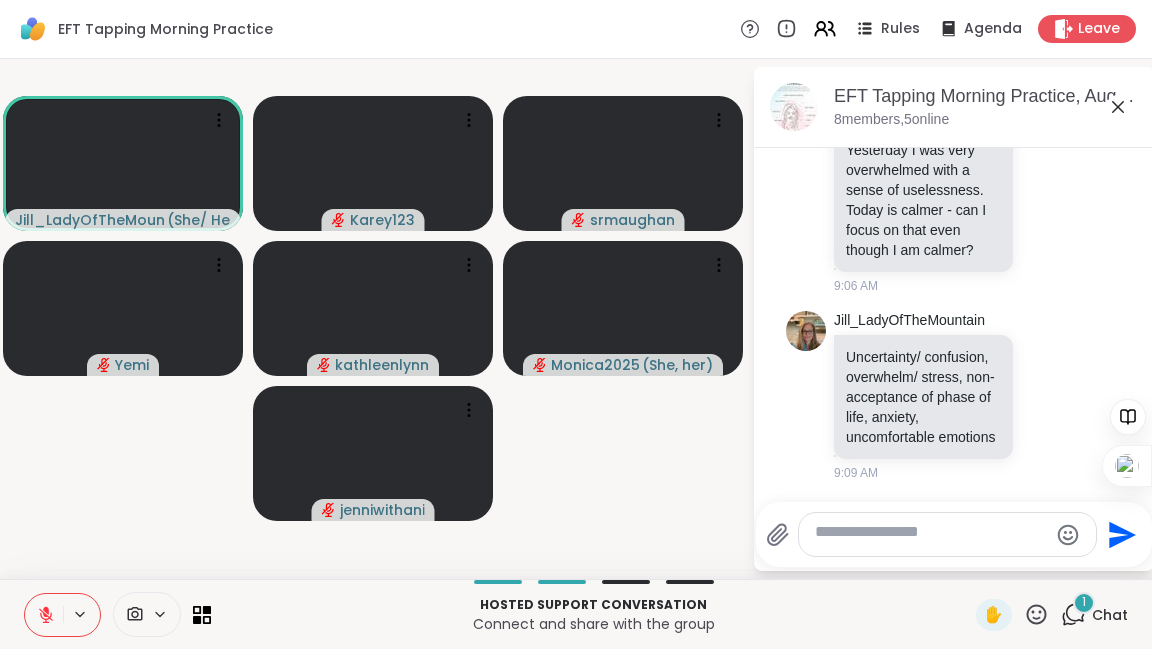 scroll, scrollTop: 2736, scrollLeft: 0, axis: vertical 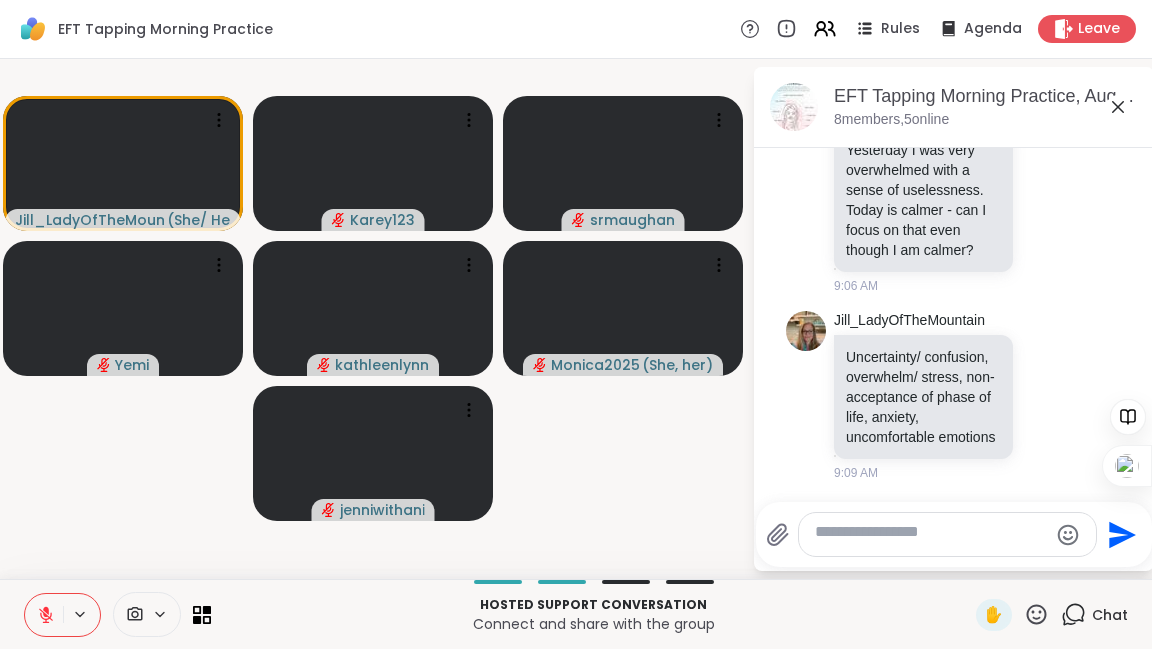 click 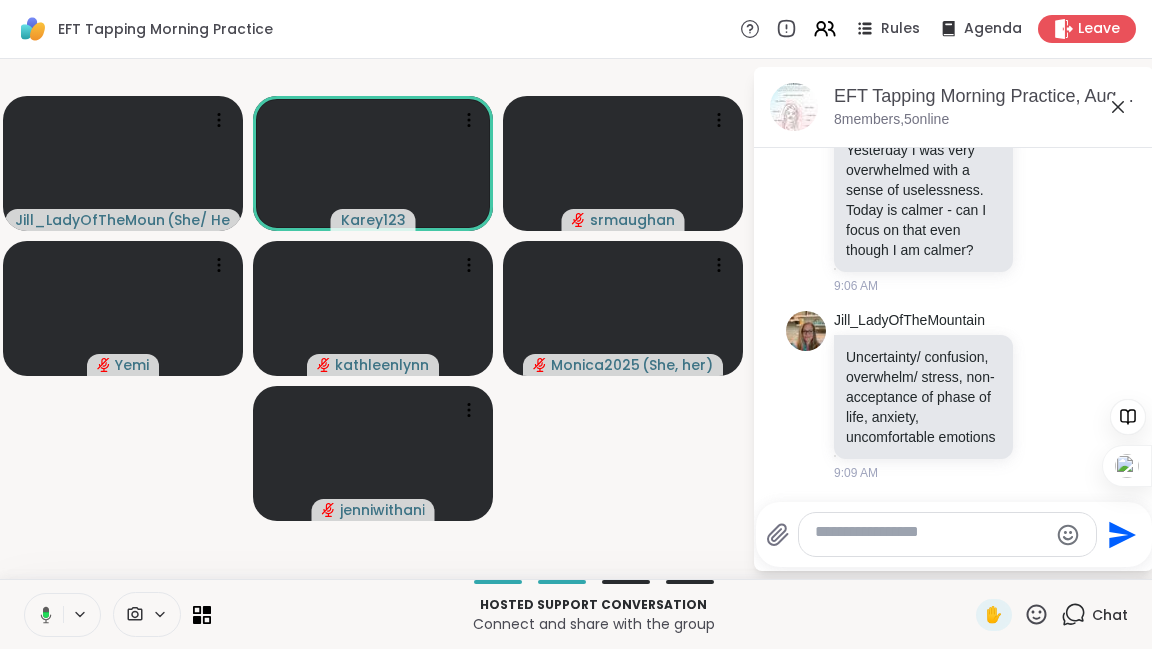 click 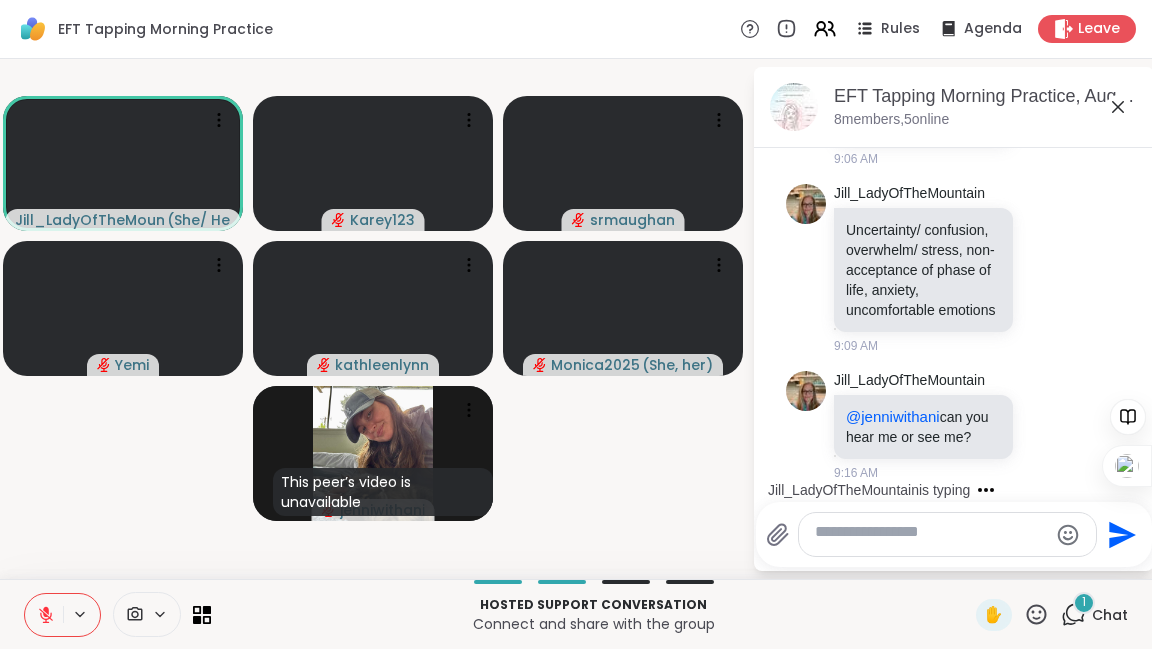 scroll, scrollTop: 2917, scrollLeft: 0, axis: vertical 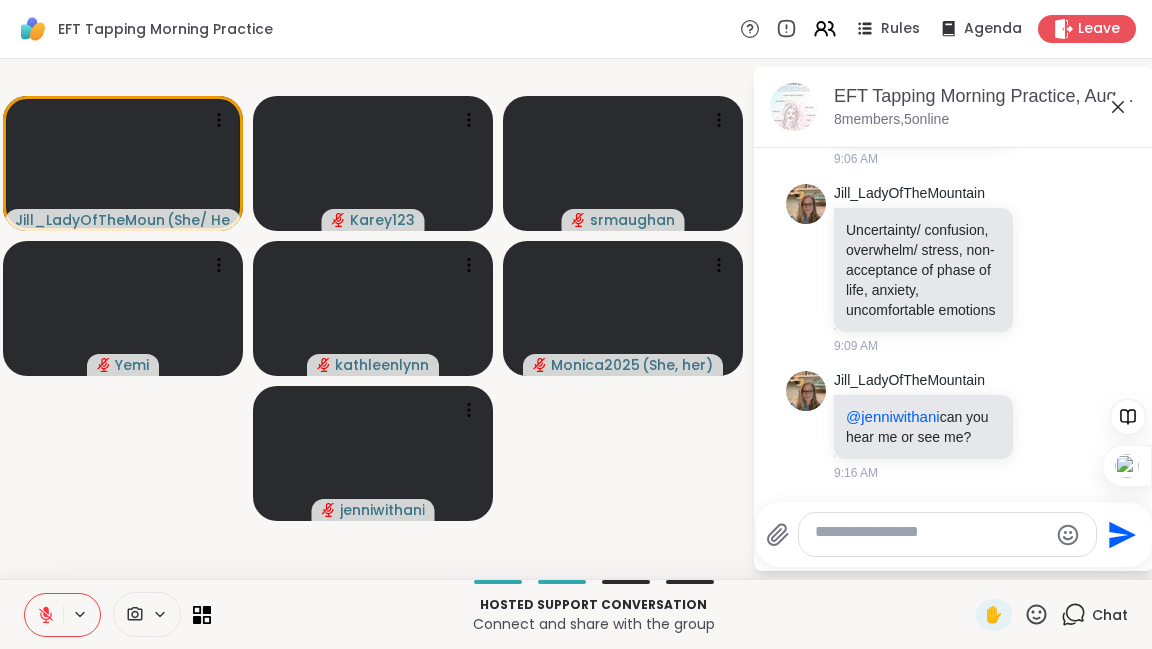 click at bounding box center [947, 534] 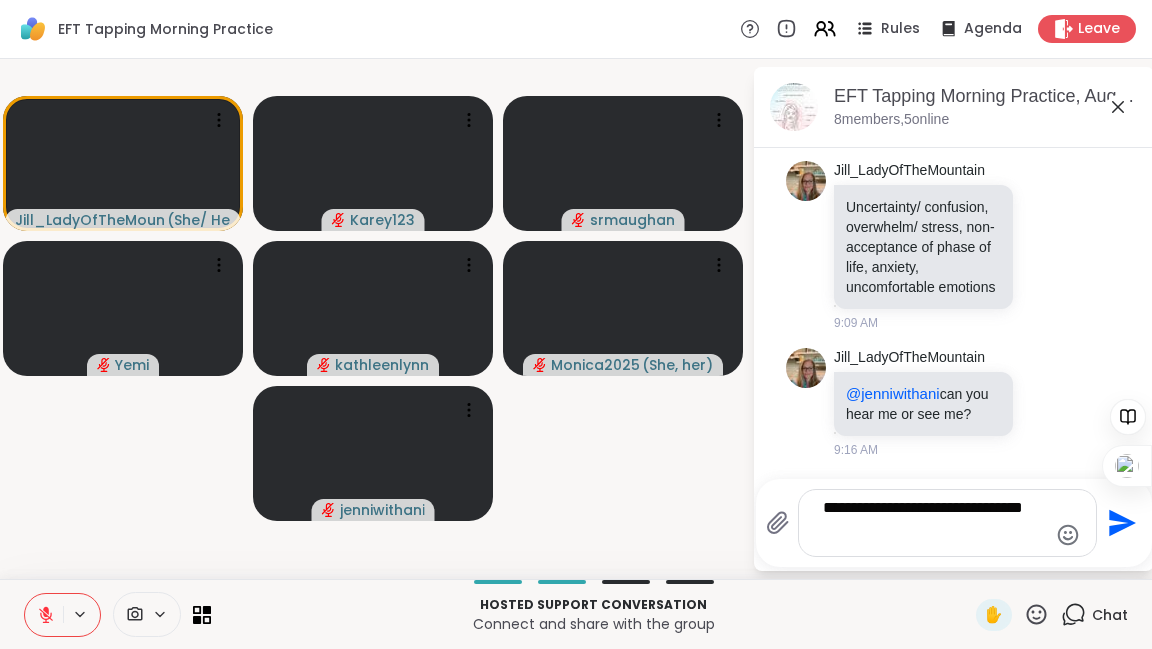 type on "**********" 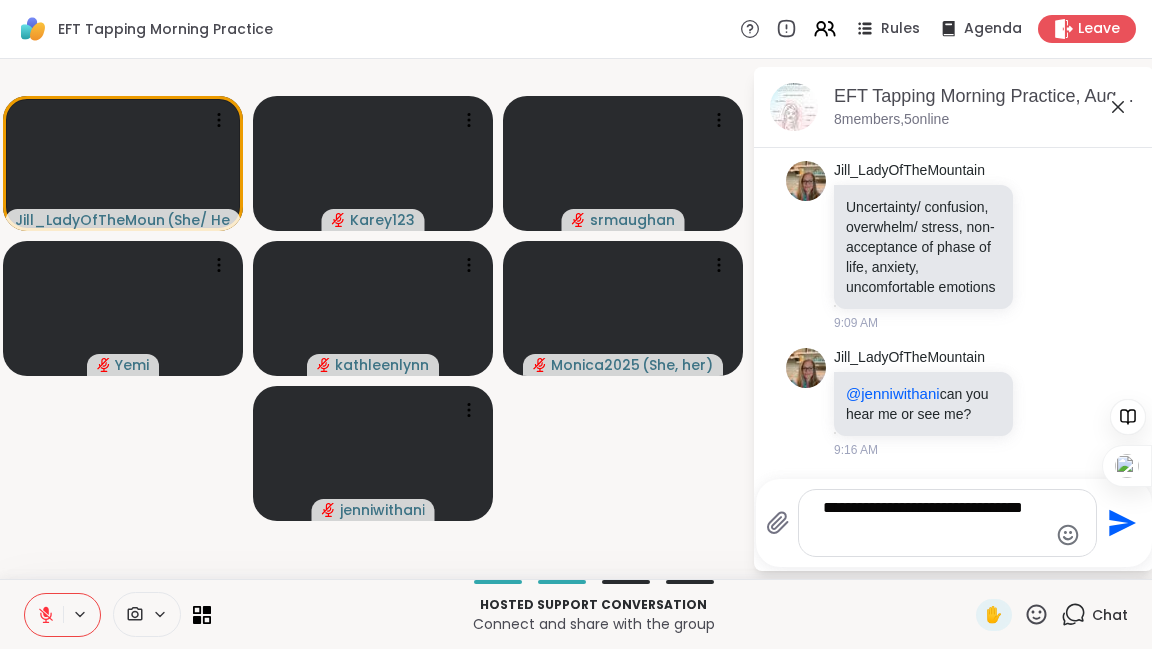 click at bounding box center [1128, 449] 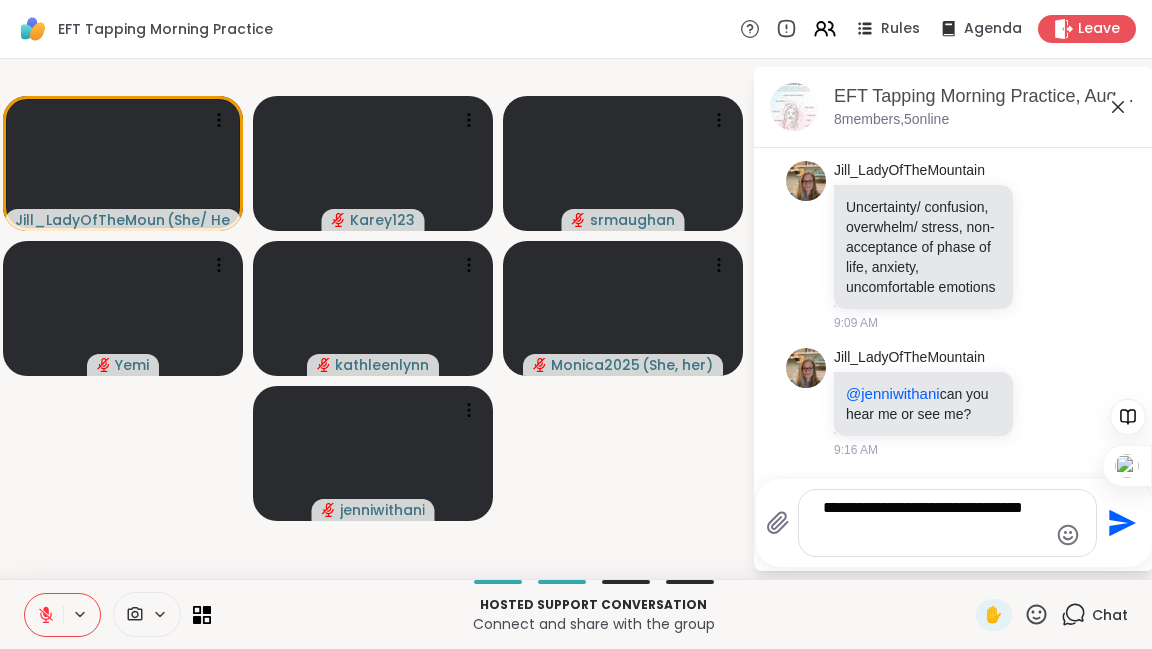 click on "**********" at bounding box center (931, 523) 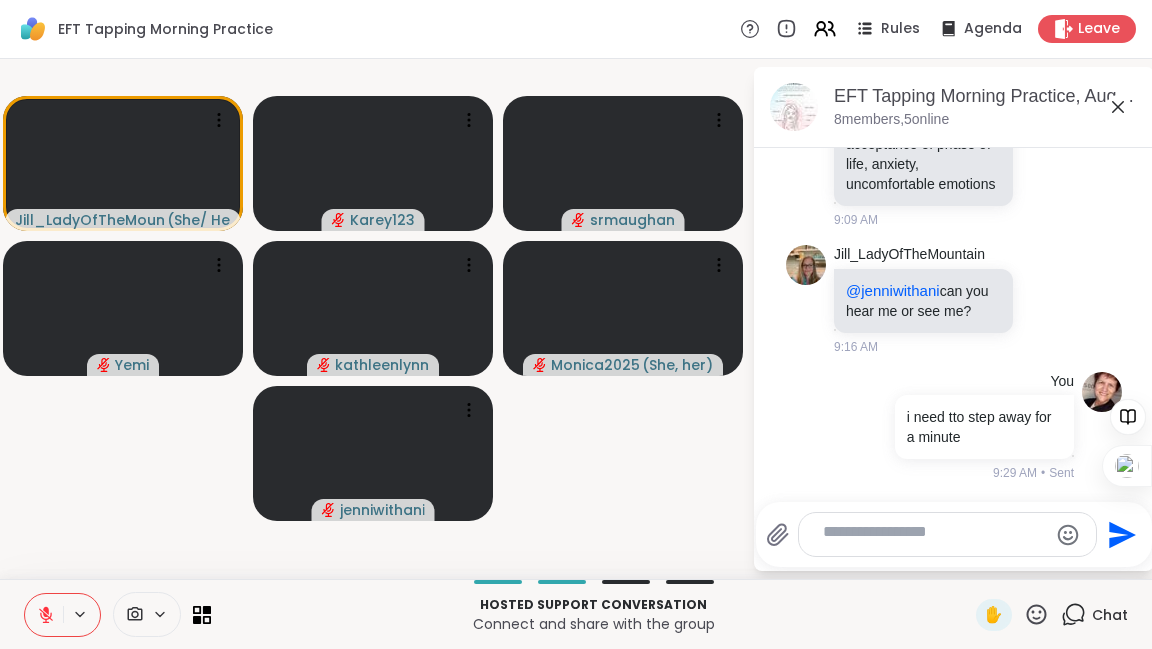 scroll, scrollTop: 3074, scrollLeft: 0, axis: vertical 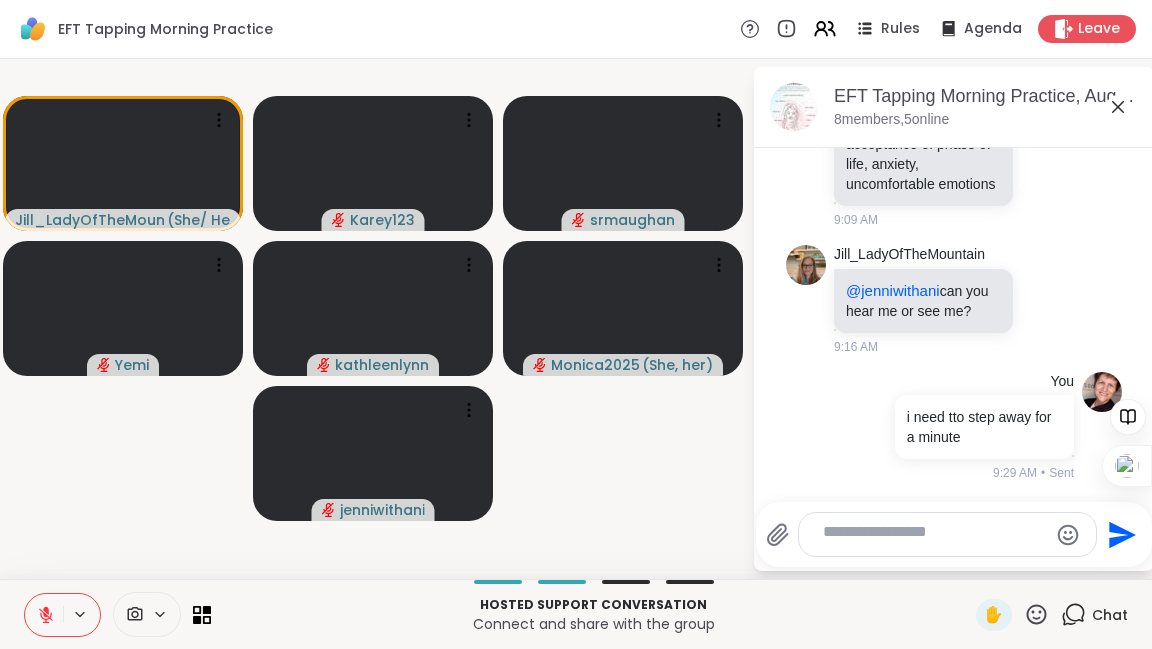 click at bounding box center [931, 534] 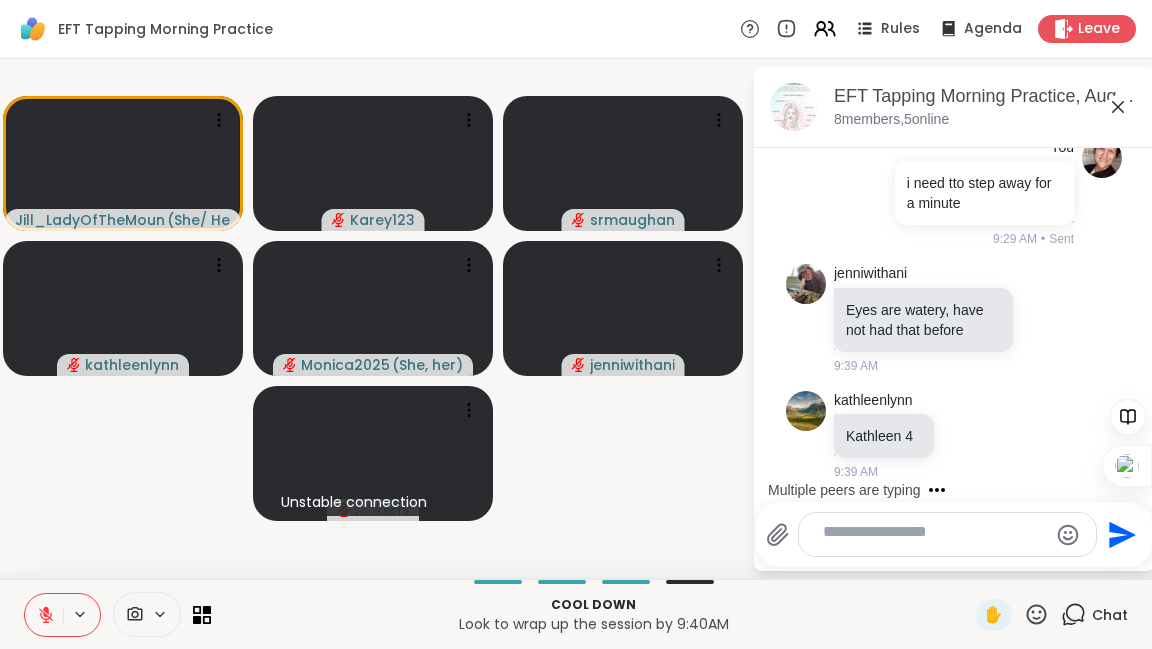 scroll, scrollTop: 3518, scrollLeft: 0, axis: vertical 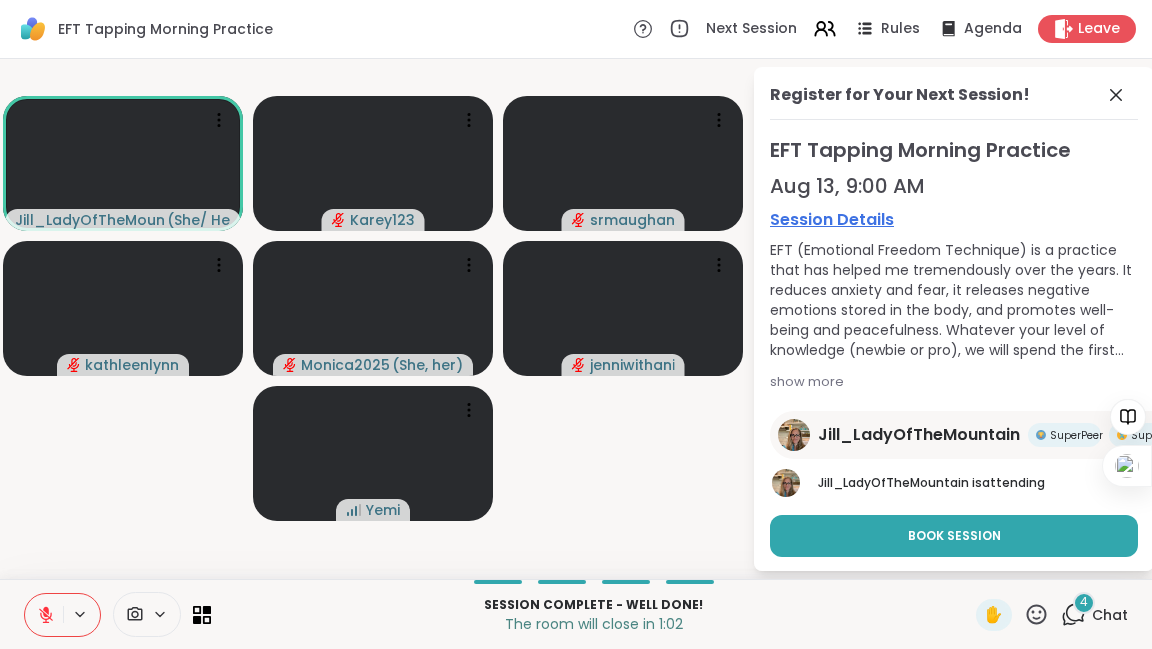click on "Register for Your Next Session! EFT Tapping Morning Practice Aug 13, 9:00 AM Session Details EFT (Emotional Freedom Technique) is a practice that has helped me tremendously over the years. It reduces anxiety and fear, it releases negative emotions stored in the body, and promotes well-being and peacefulness. Whatever your level of knowledge (newbie or pro), we will spend the first few minutes reviewing the tapping points, and then spend the rest of the session tapping. show more [USERNAME] [USERNAME] [USERNAME]   is  attending Book Session No Thanks" at bounding box center [940, 319] 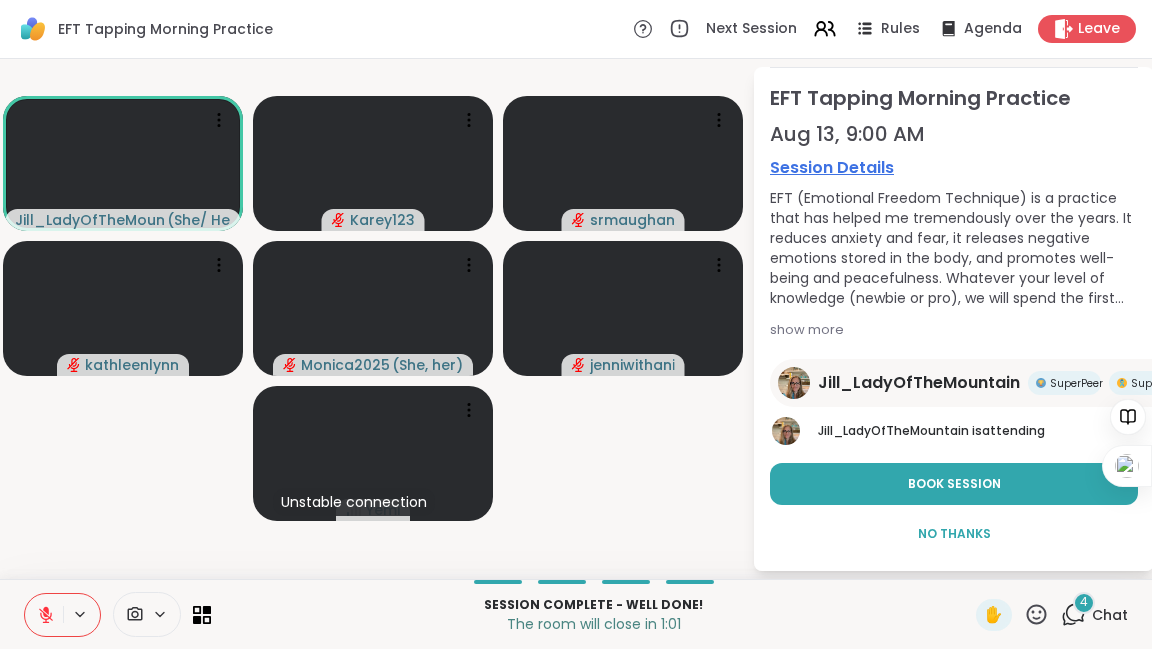 scroll, scrollTop: 72, scrollLeft: 0, axis: vertical 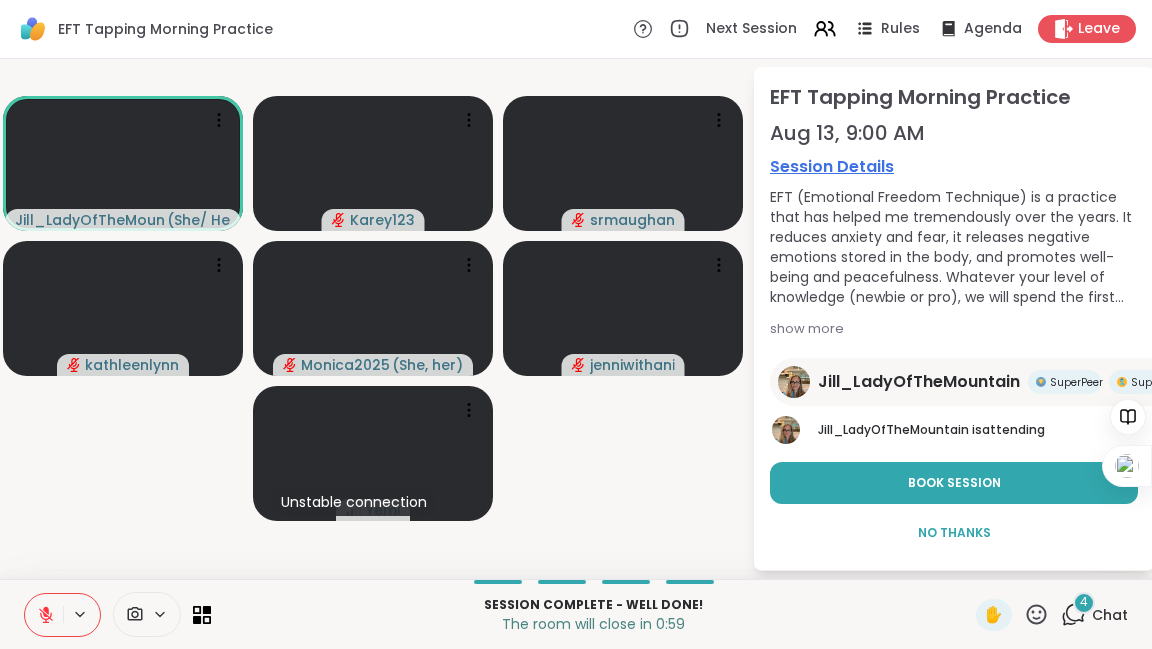 click on "Session Details" at bounding box center (954, 167) 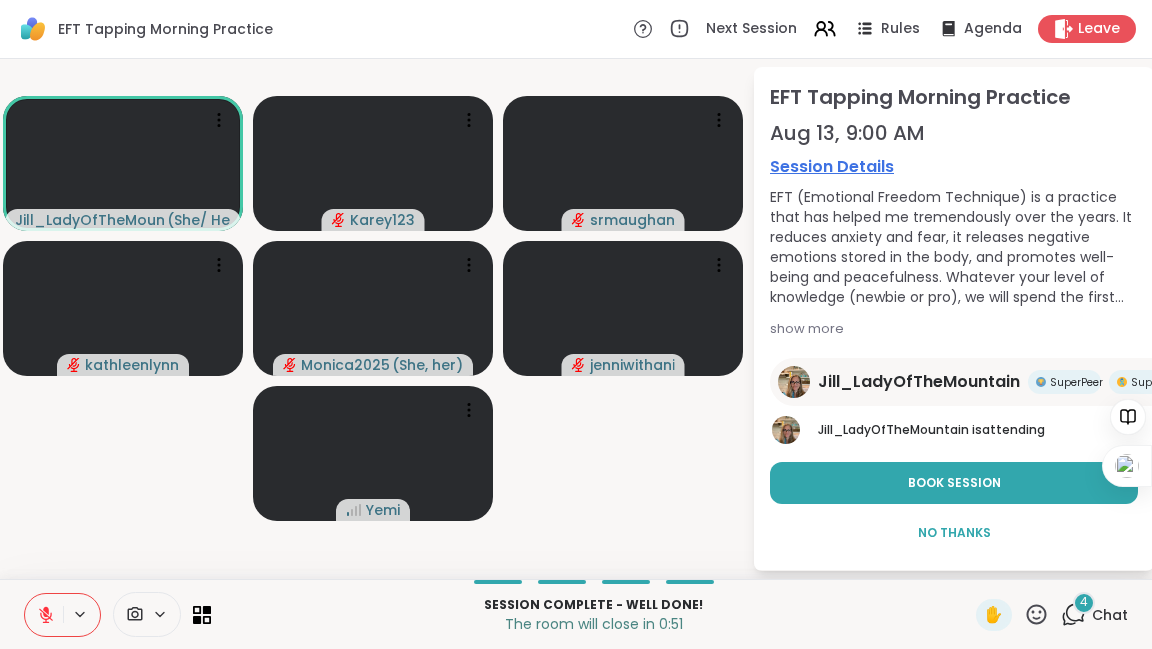 scroll, scrollTop: 206, scrollLeft: 0, axis: vertical 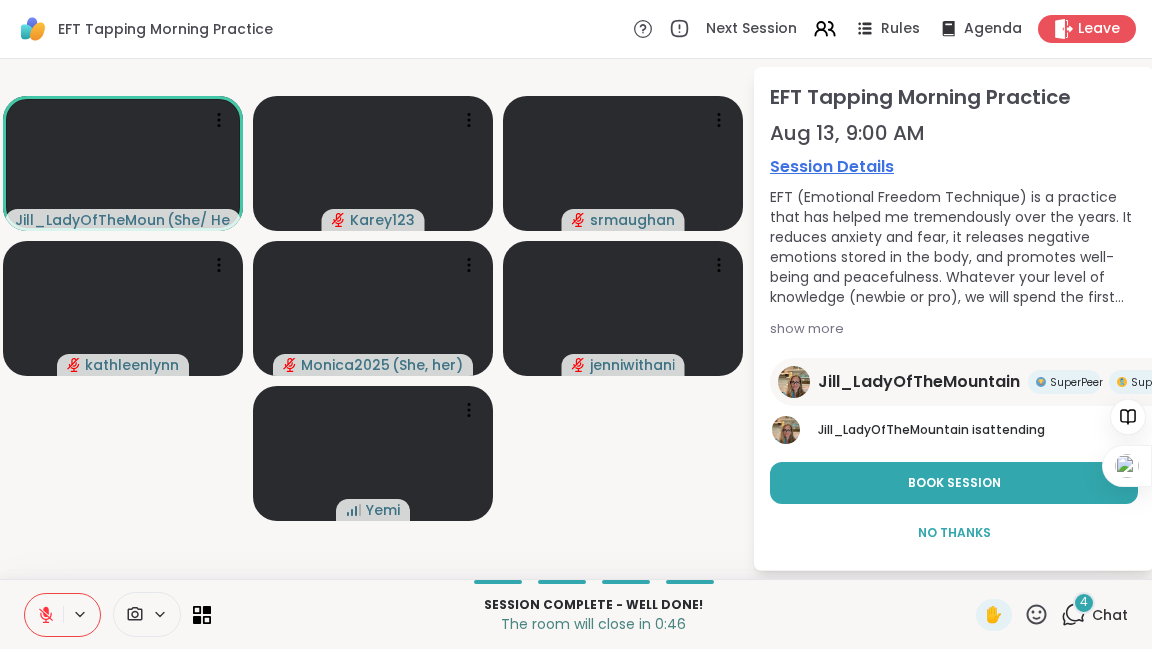click on "4" at bounding box center (1084, 602) 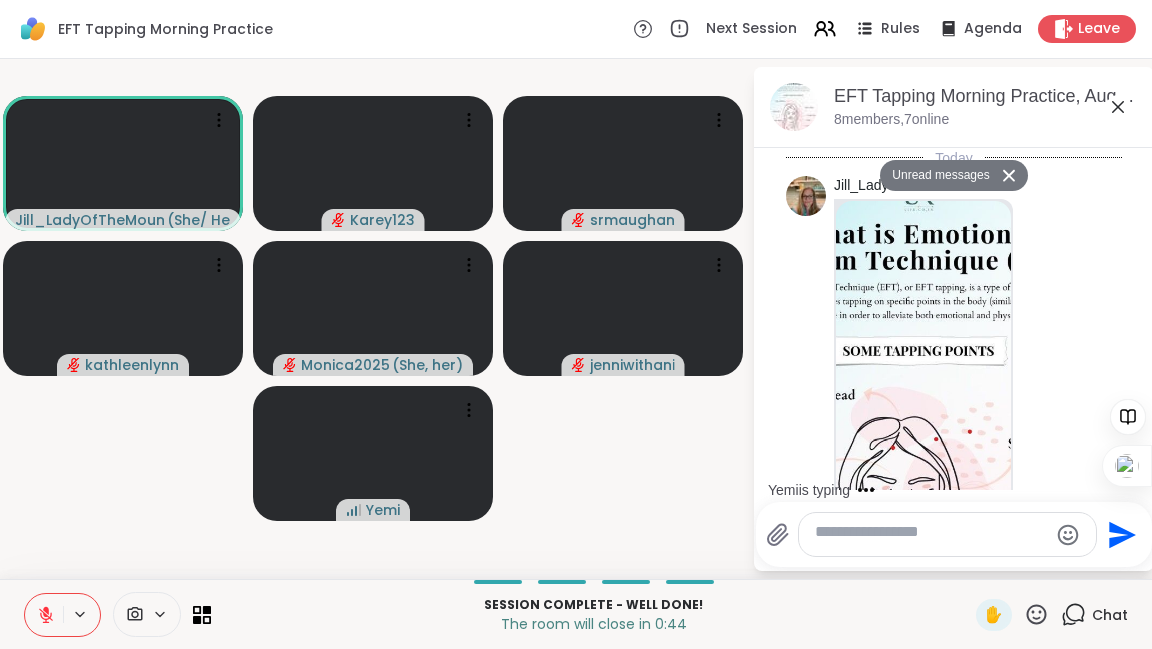 scroll, scrollTop: 4611, scrollLeft: 0, axis: vertical 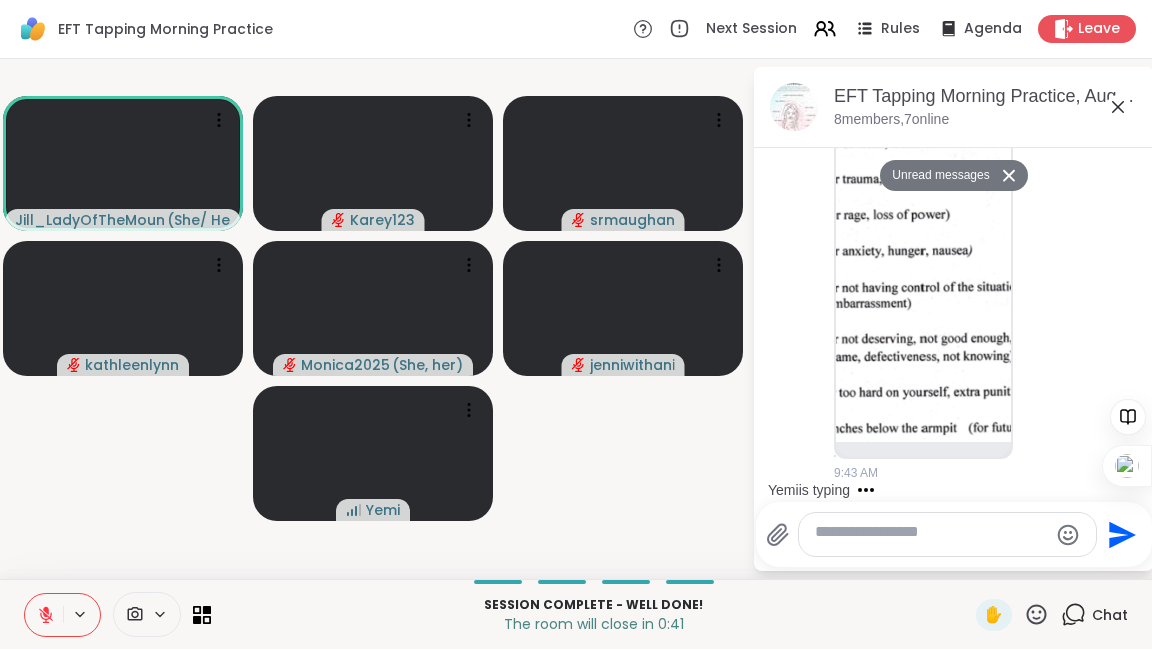click 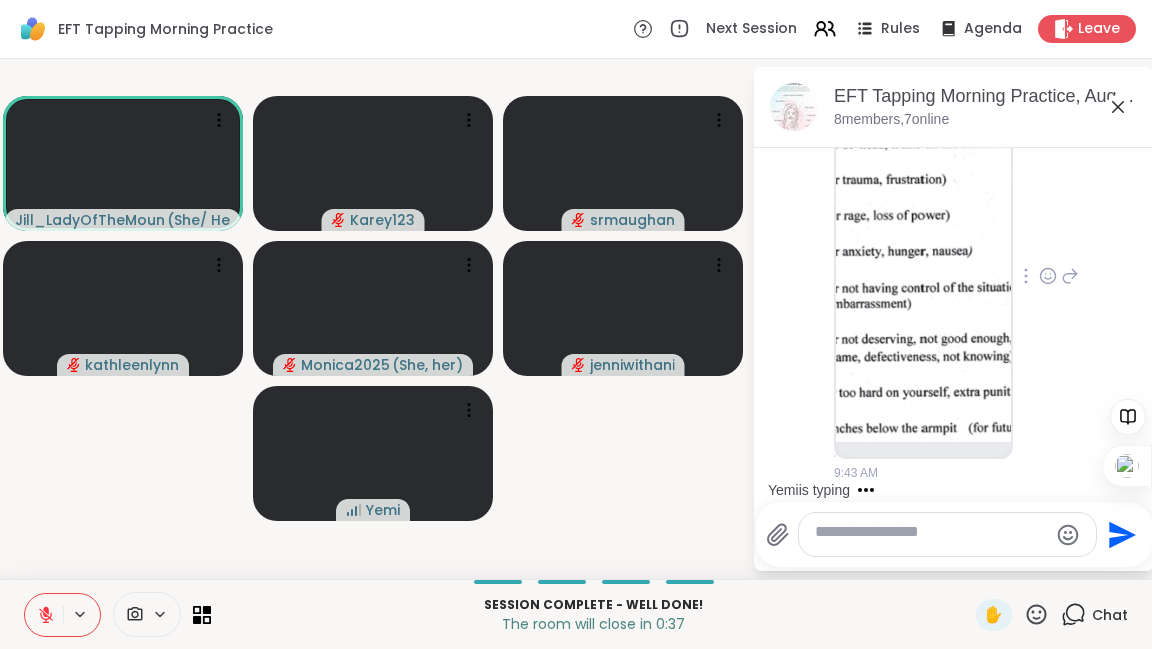 scroll, scrollTop: 4551, scrollLeft: 0, axis: vertical 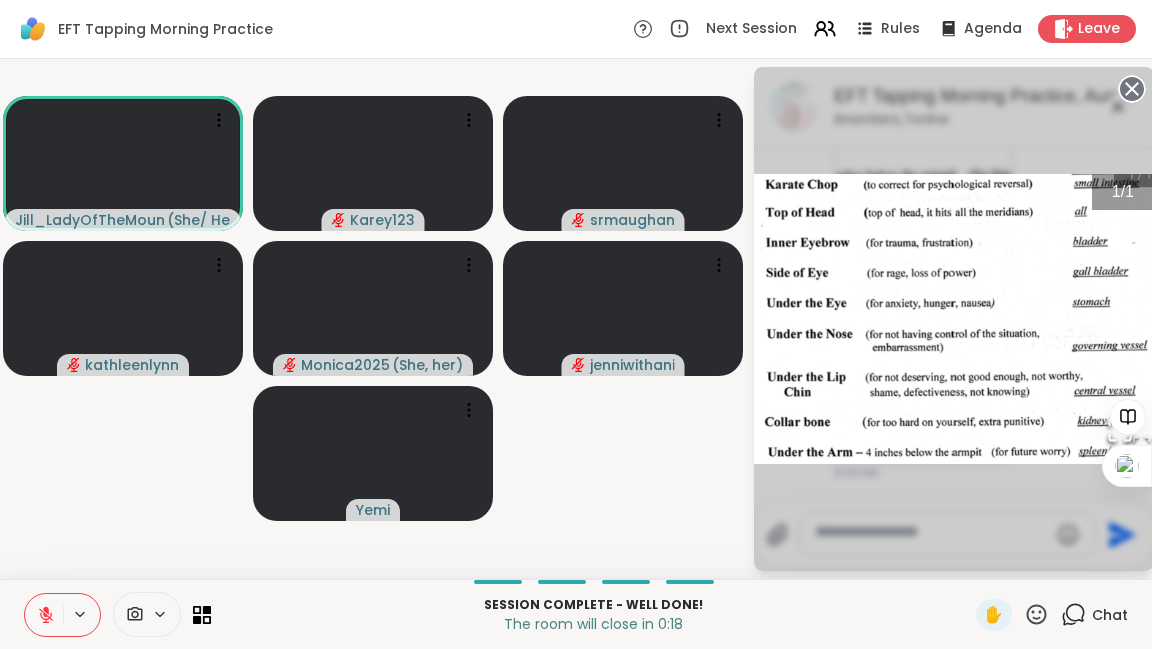 click on "1  /  1" at bounding box center (954, 319) 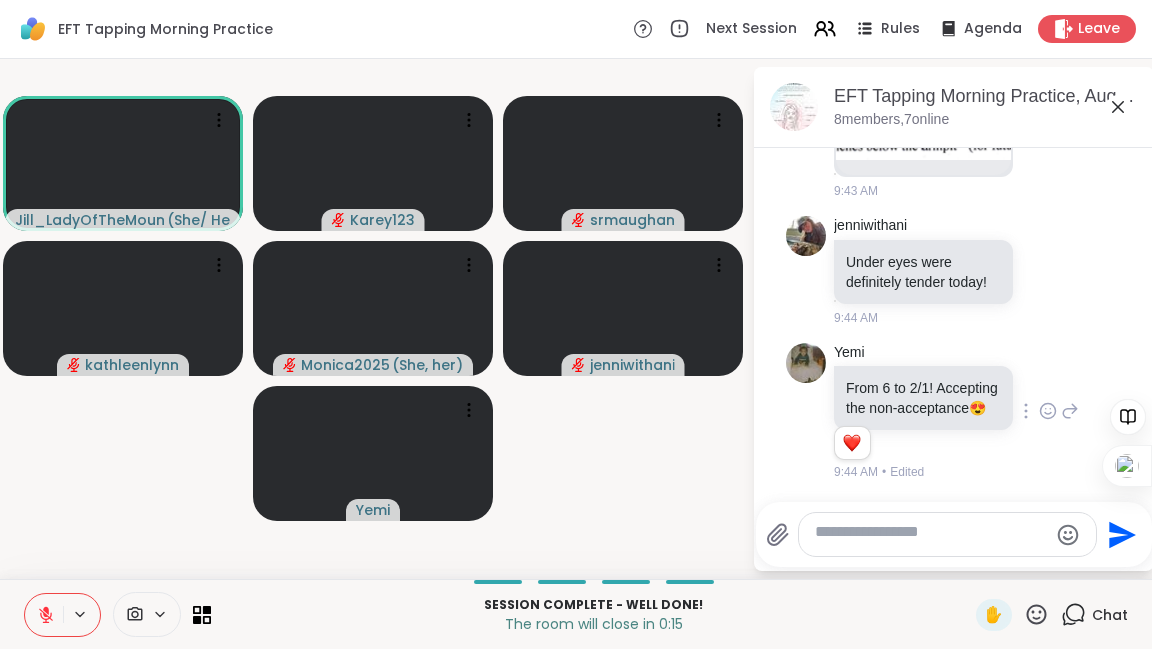 scroll, scrollTop: 4976, scrollLeft: 0, axis: vertical 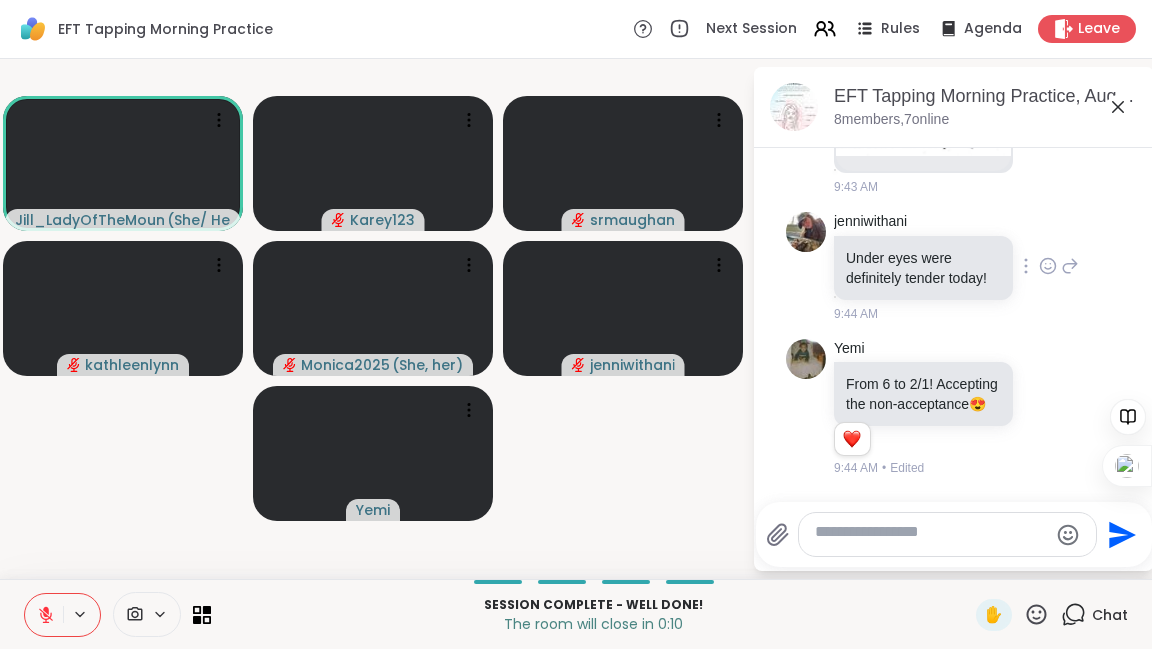 click on "9:44 AM" at bounding box center [925, 314] 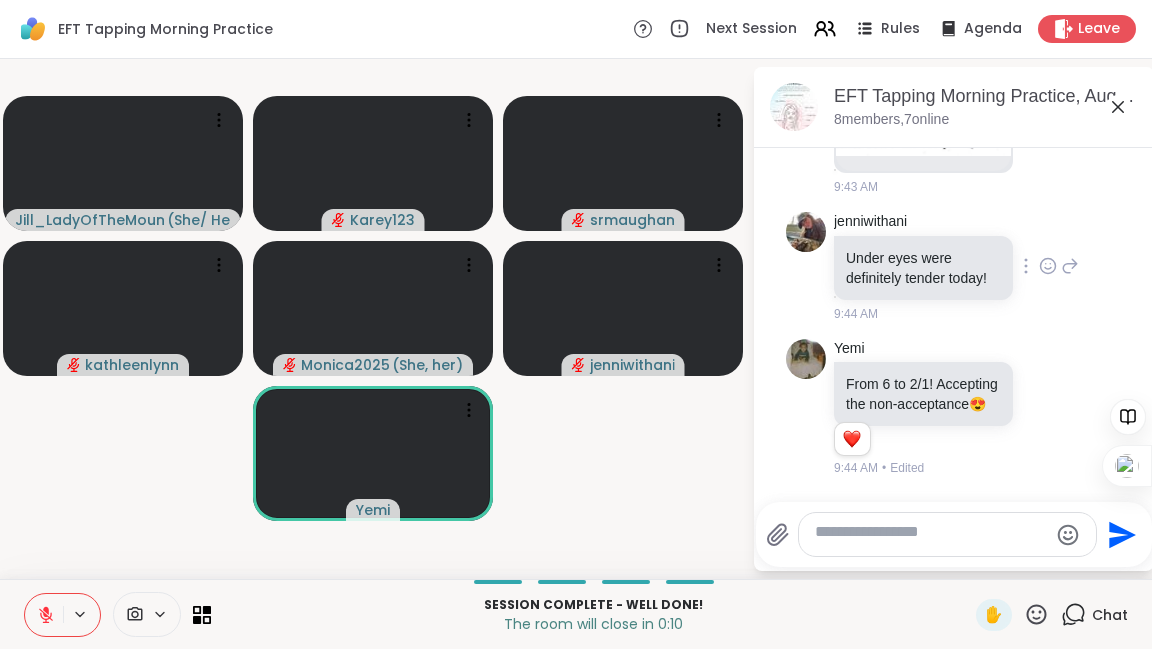 click on "9:44 AM" at bounding box center (856, 314) 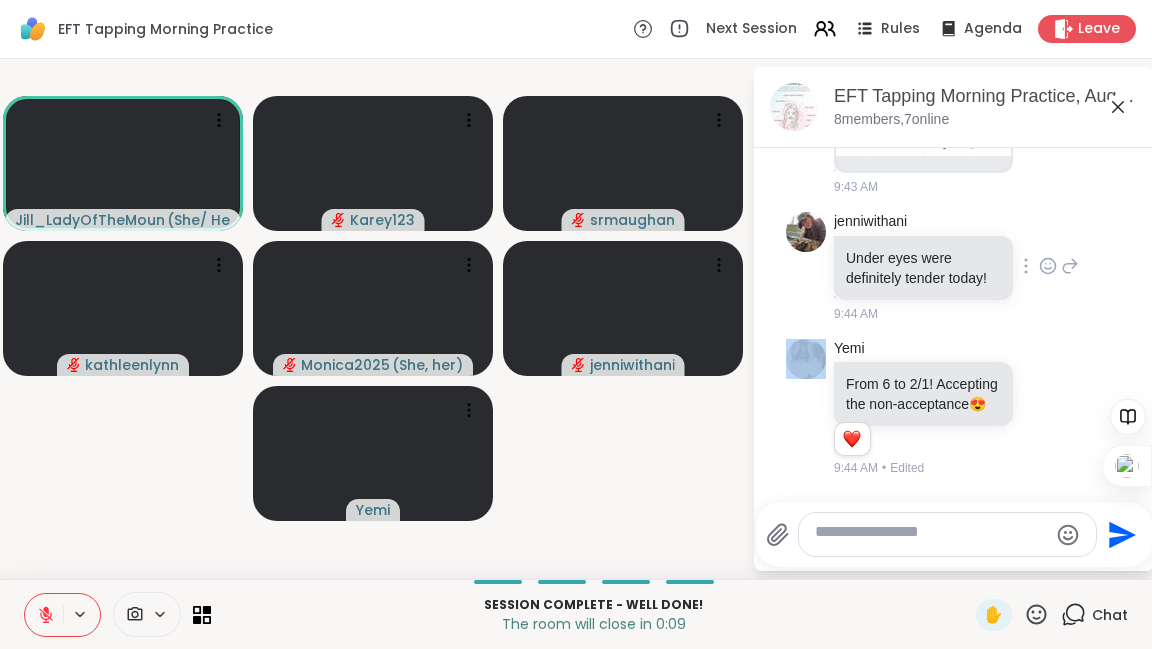 click on "9:44 AM" at bounding box center (856, 314) 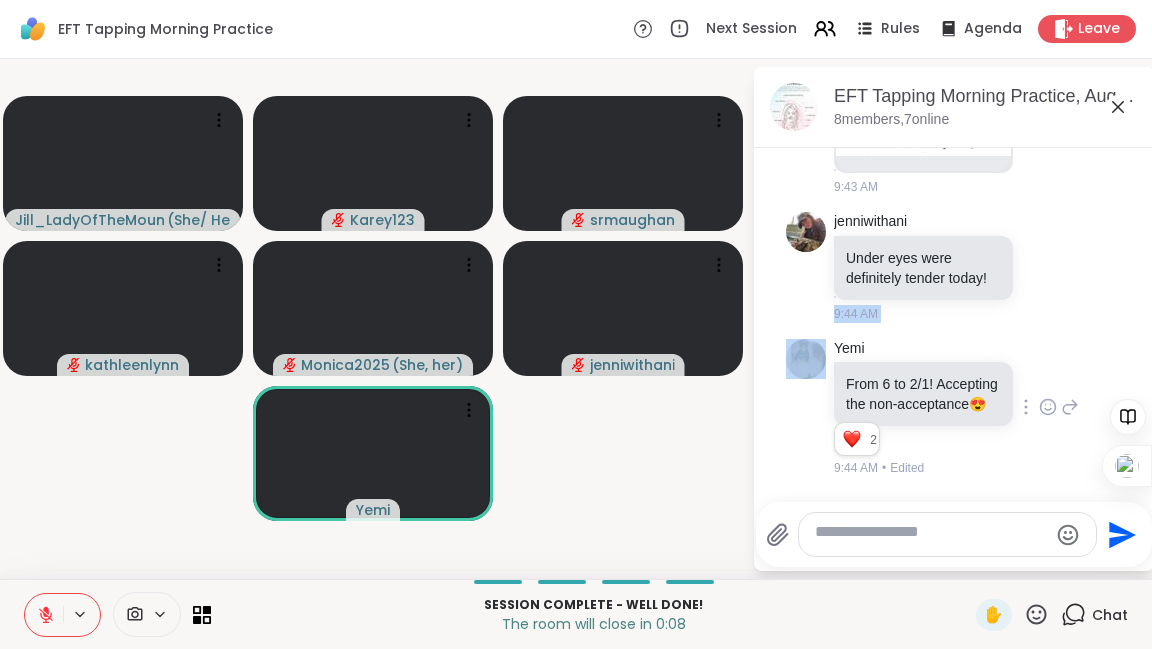 click on "2 2 2" at bounding box center (925, 443) 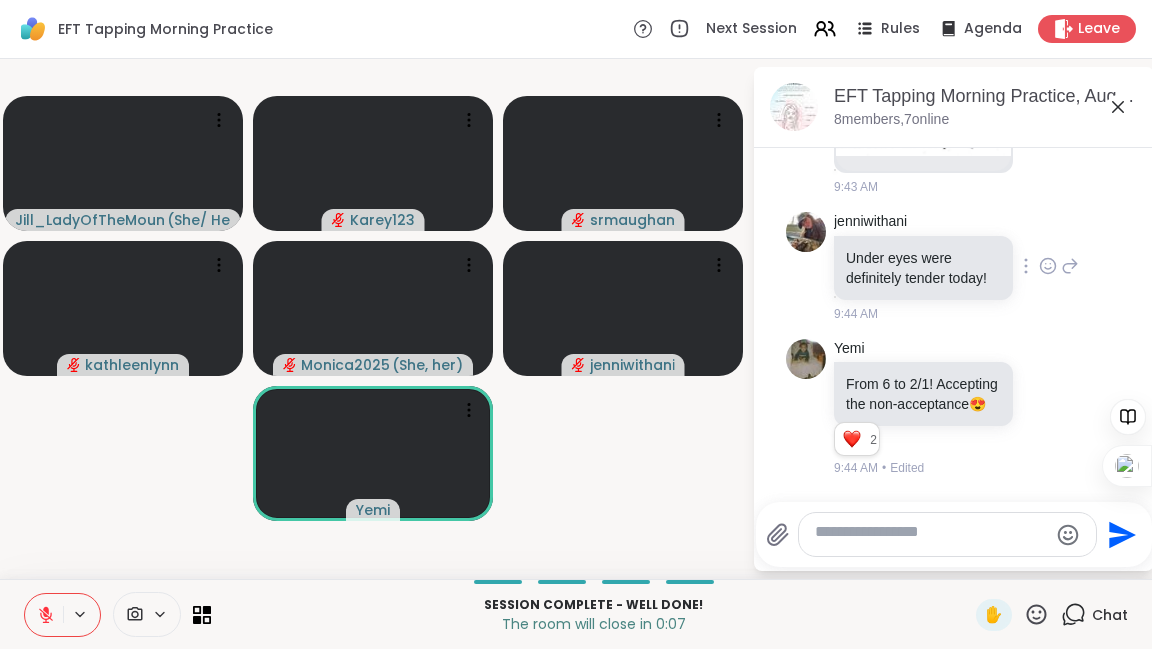 click on "9:44 AM" at bounding box center (925, 314) 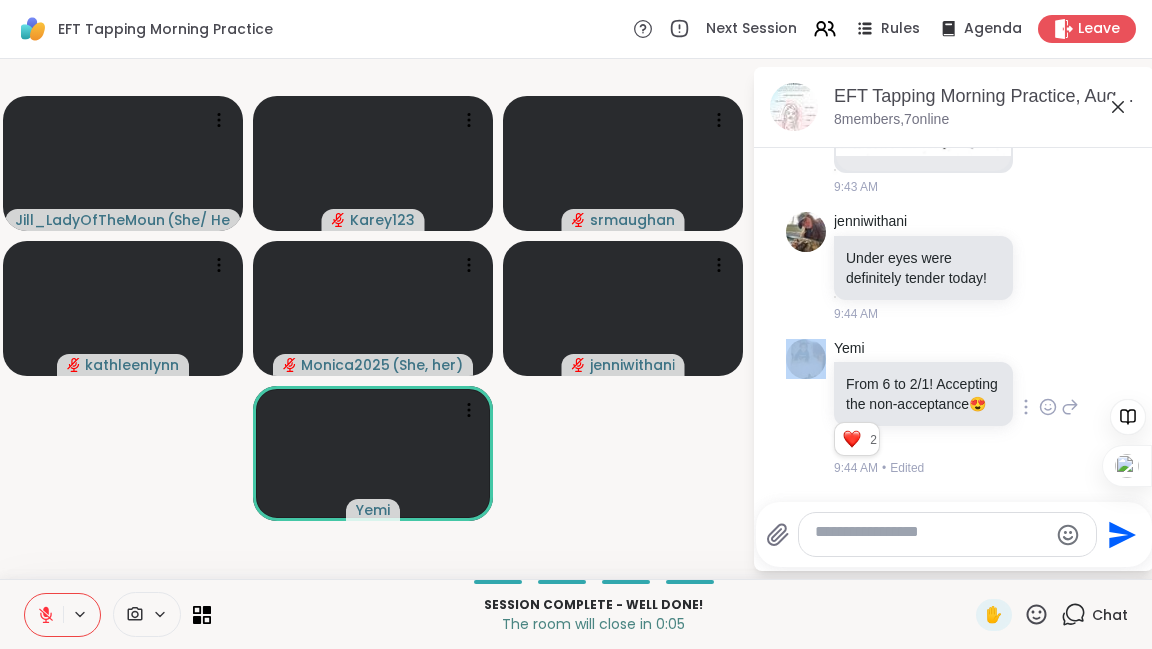 scroll, scrollTop: 4976, scrollLeft: 0, axis: vertical 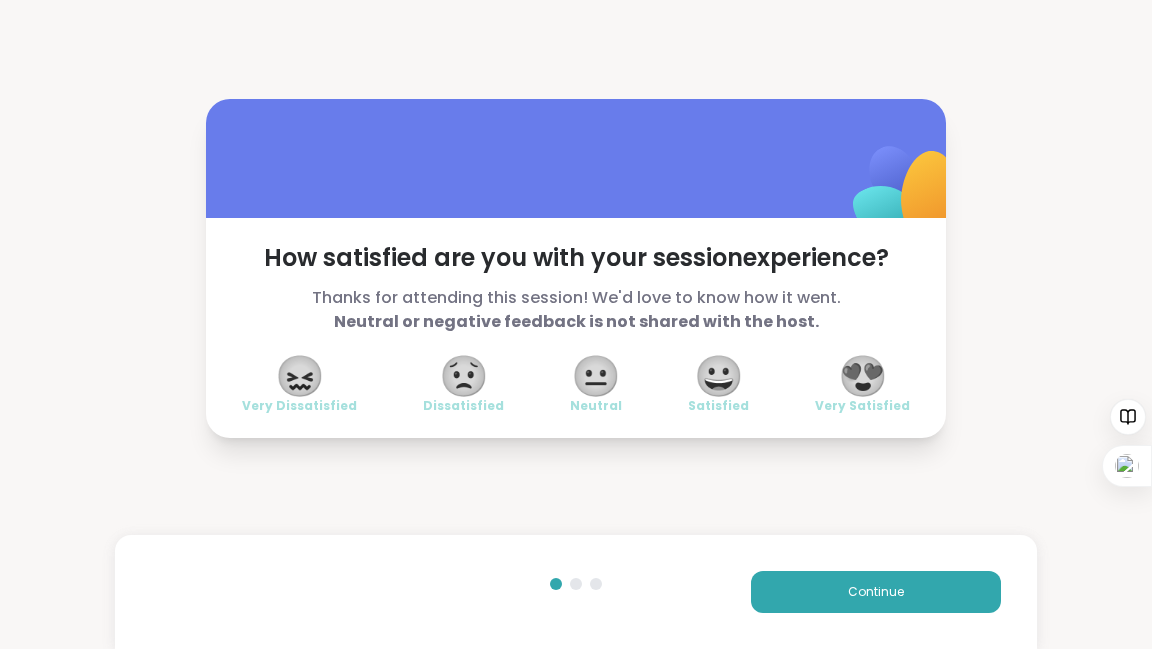 click on "😍" at bounding box center (863, 376) 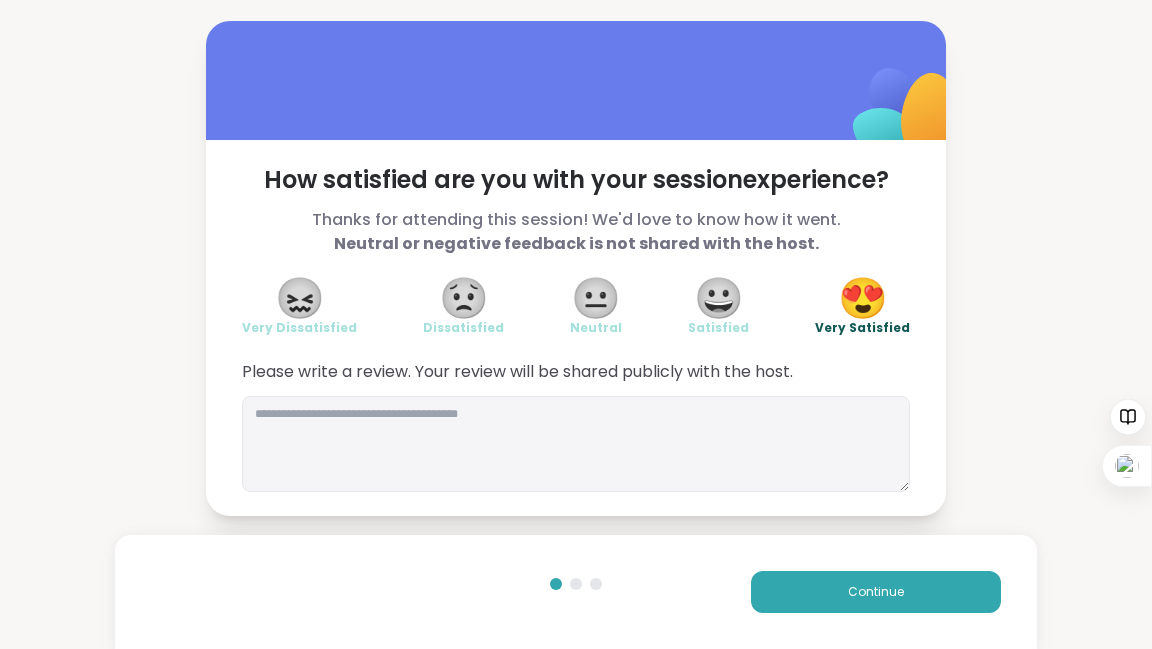 click on "Continue" at bounding box center (576, 592) 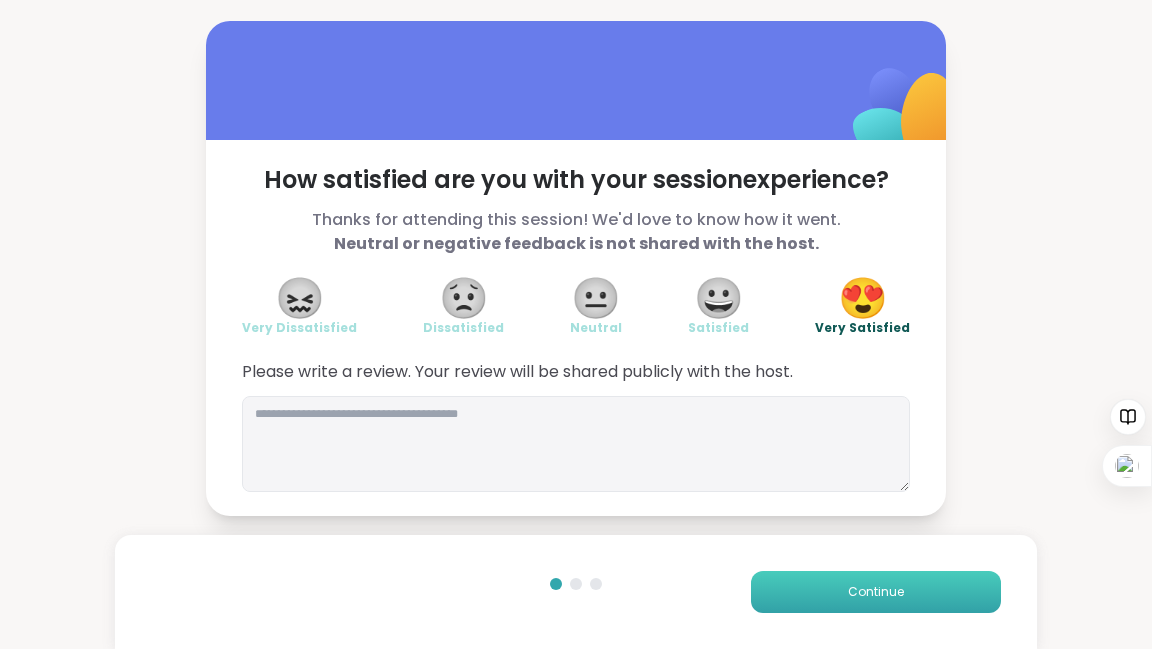 click on "Continue" at bounding box center (876, 592) 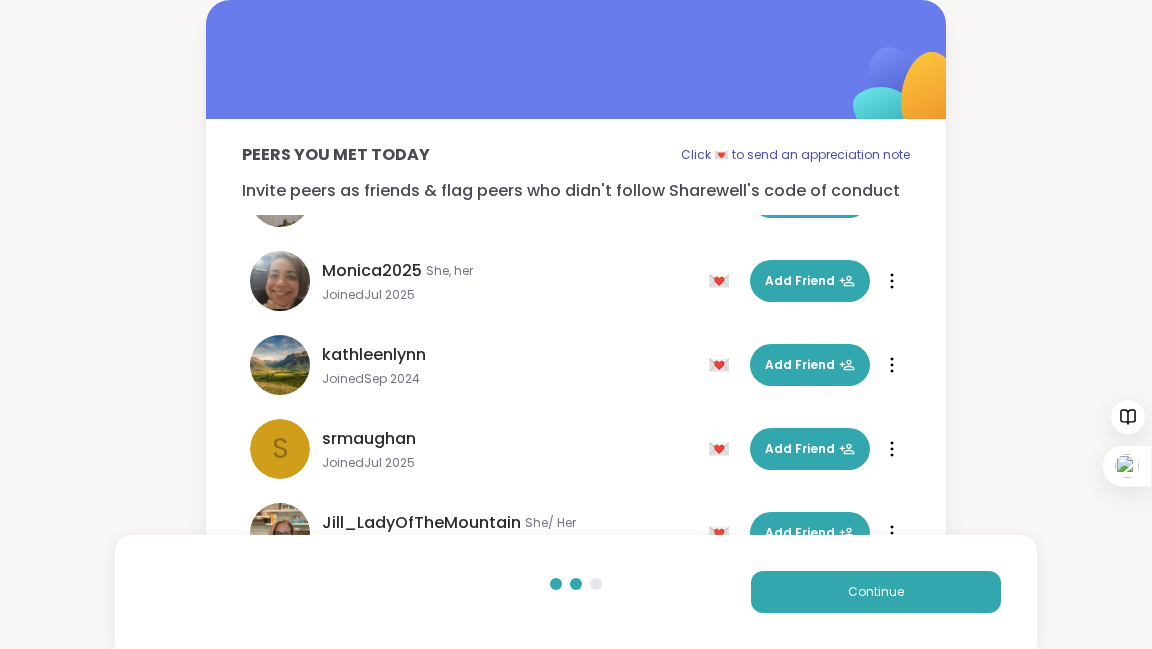 scroll, scrollTop: 180, scrollLeft: 0, axis: vertical 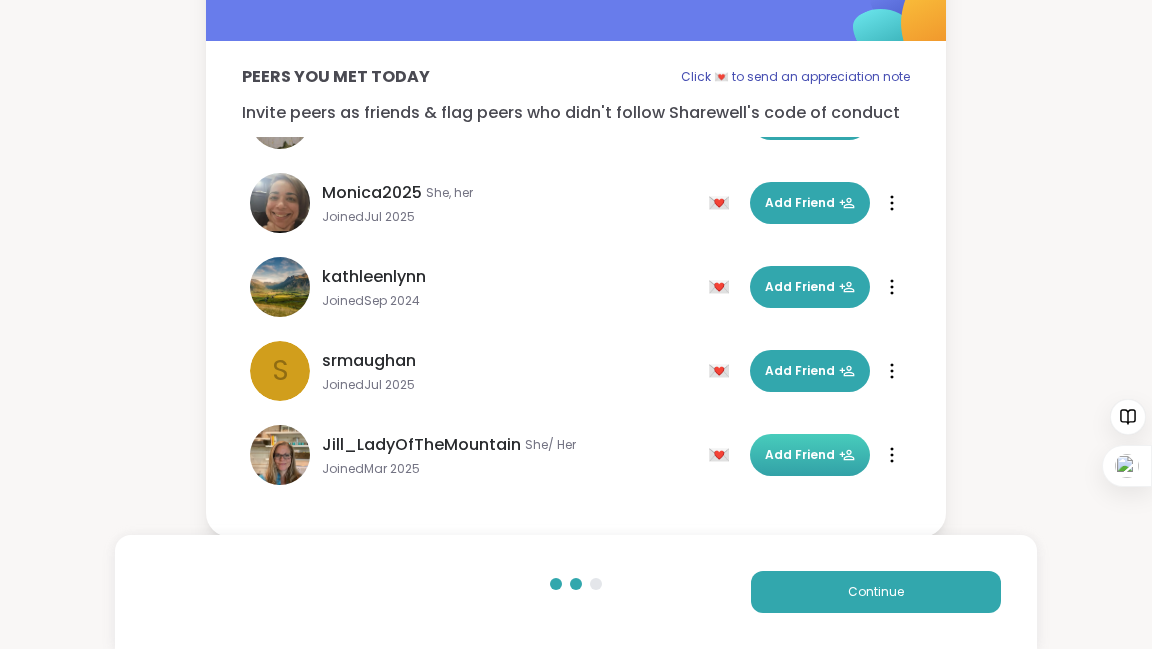 click on "Add Friend" at bounding box center (810, 455) 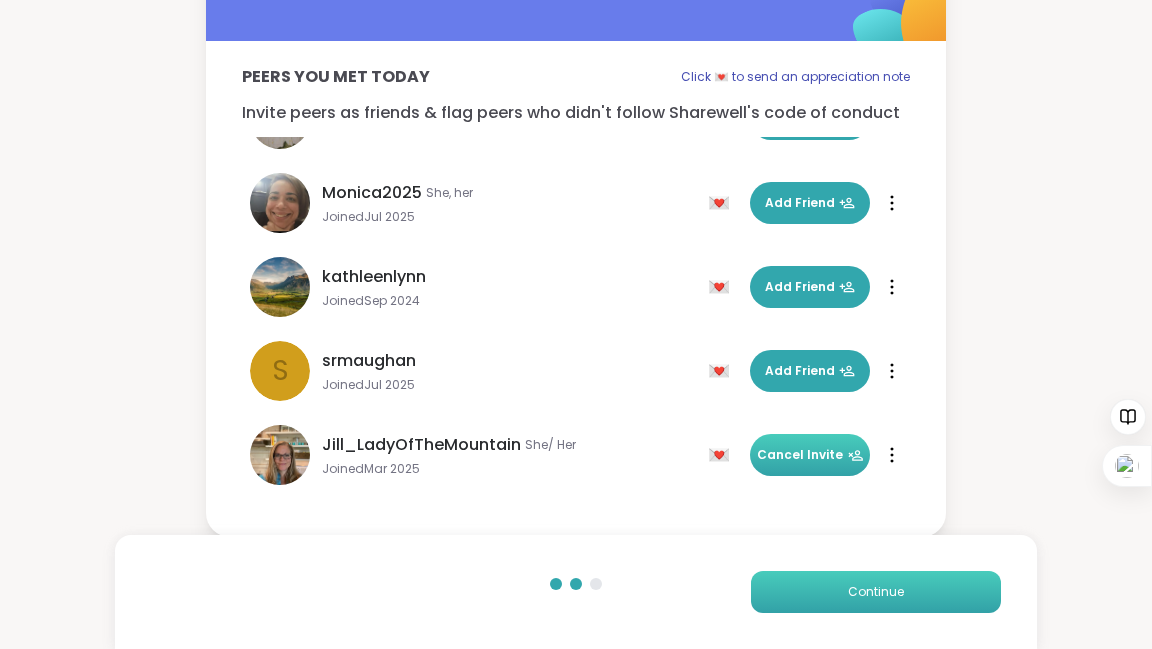 click on "Continue" at bounding box center [876, 592] 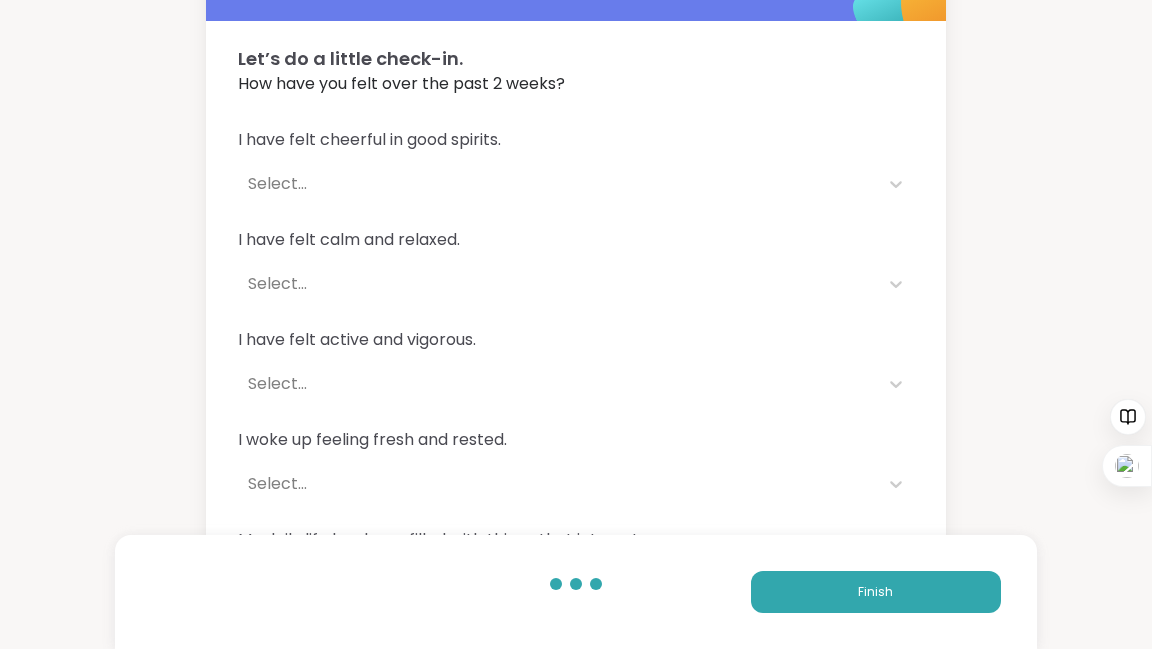 scroll, scrollTop: 0, scrollLeft: 0, axis: both 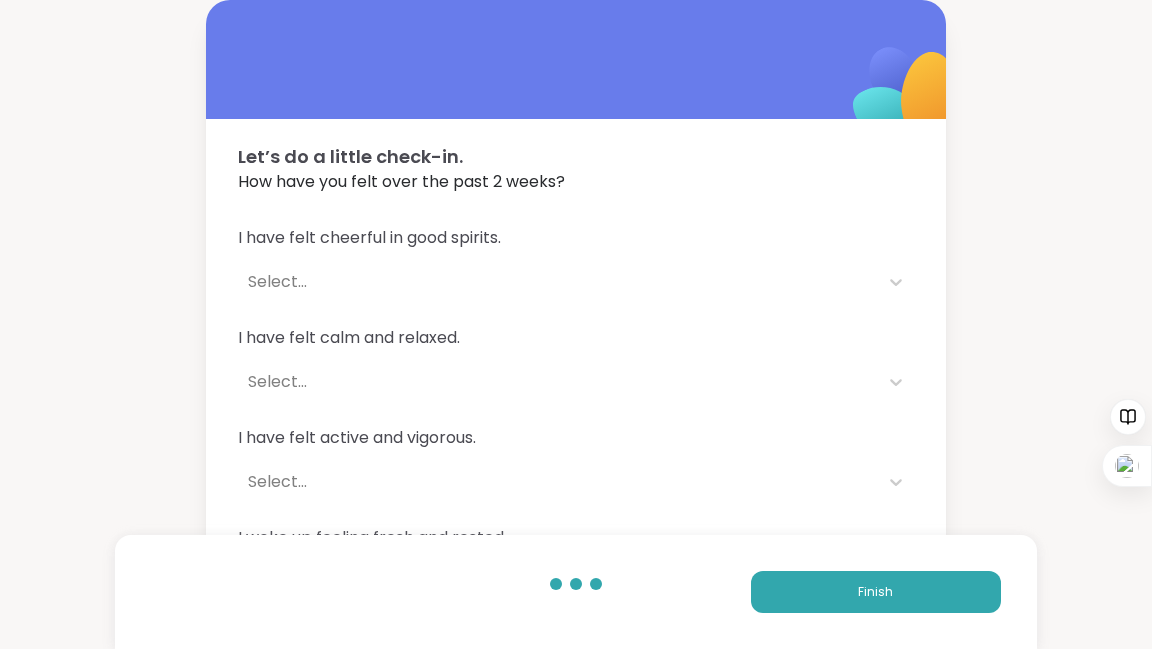 click on "Select..." at bounding box center (558, 282) 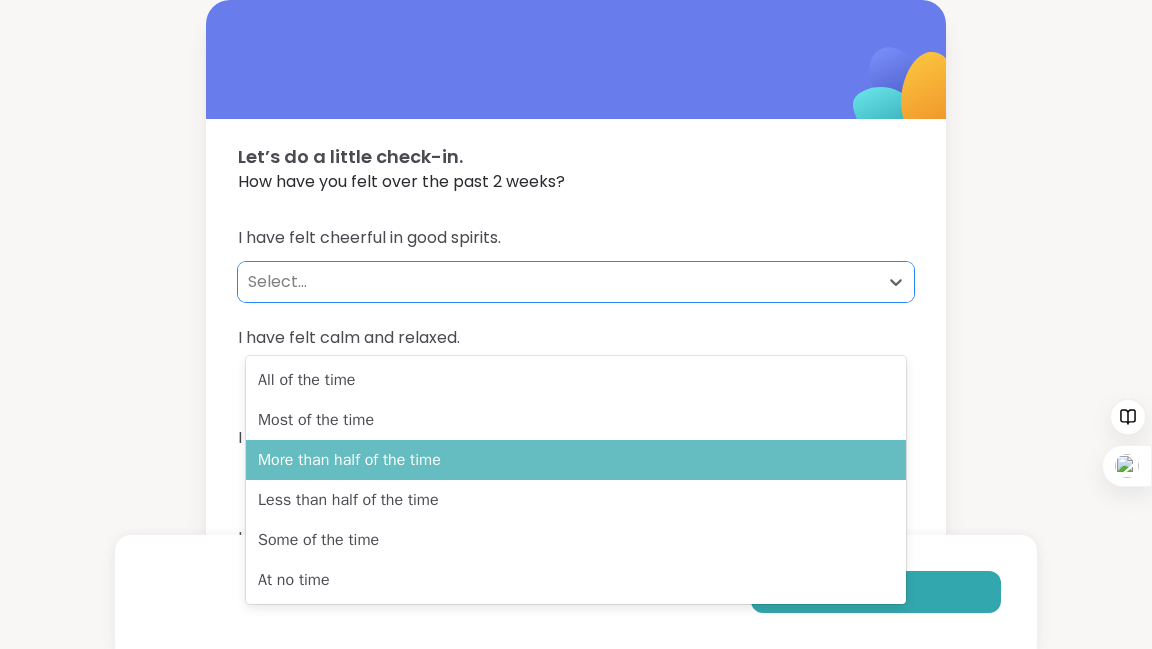 click on "More than half of the time" at bounding box center (576, 460) 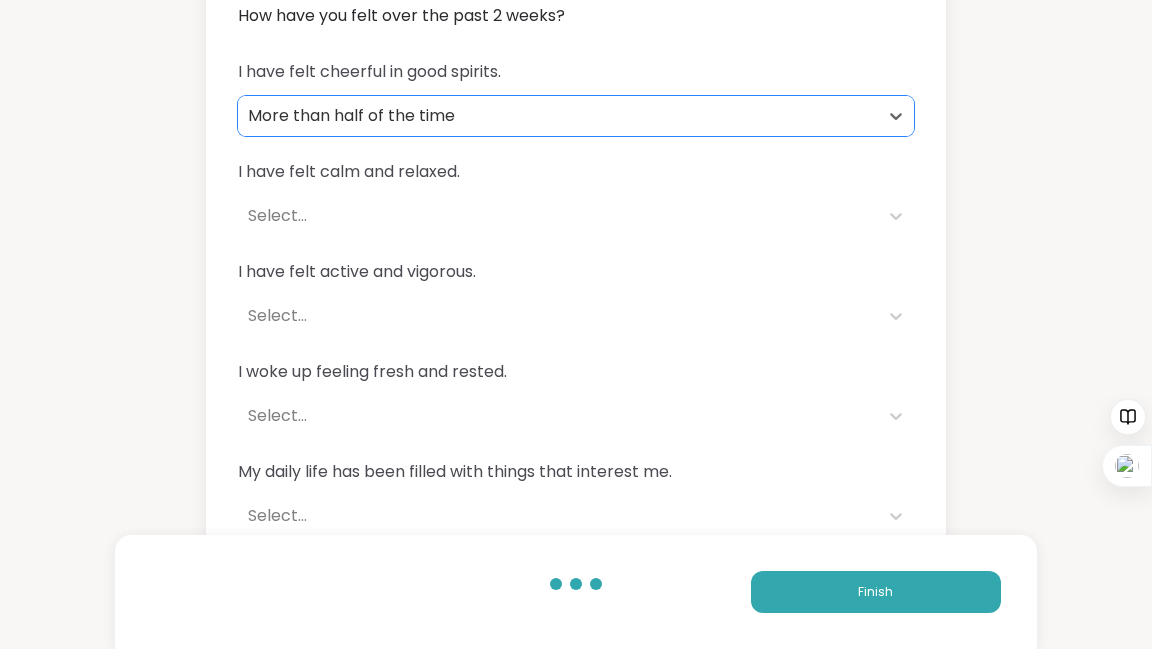 scroll, scrollTop: 170, scrollLeft: 0, axis: vertical 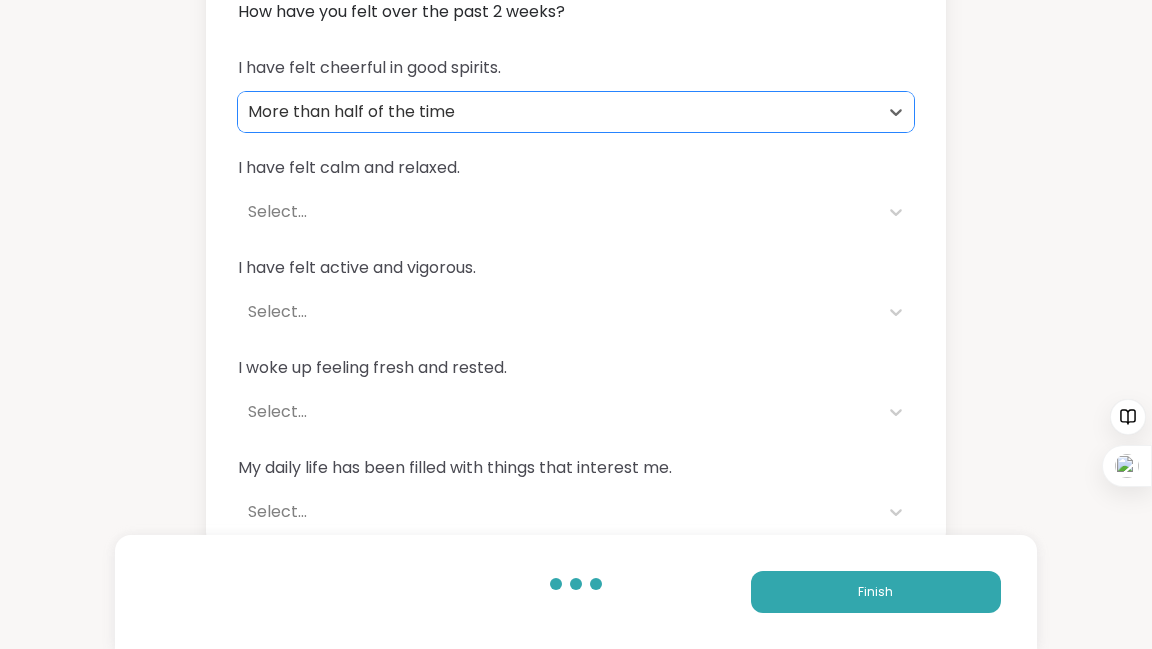 click on "Select..." at bounding box center (558, 312) 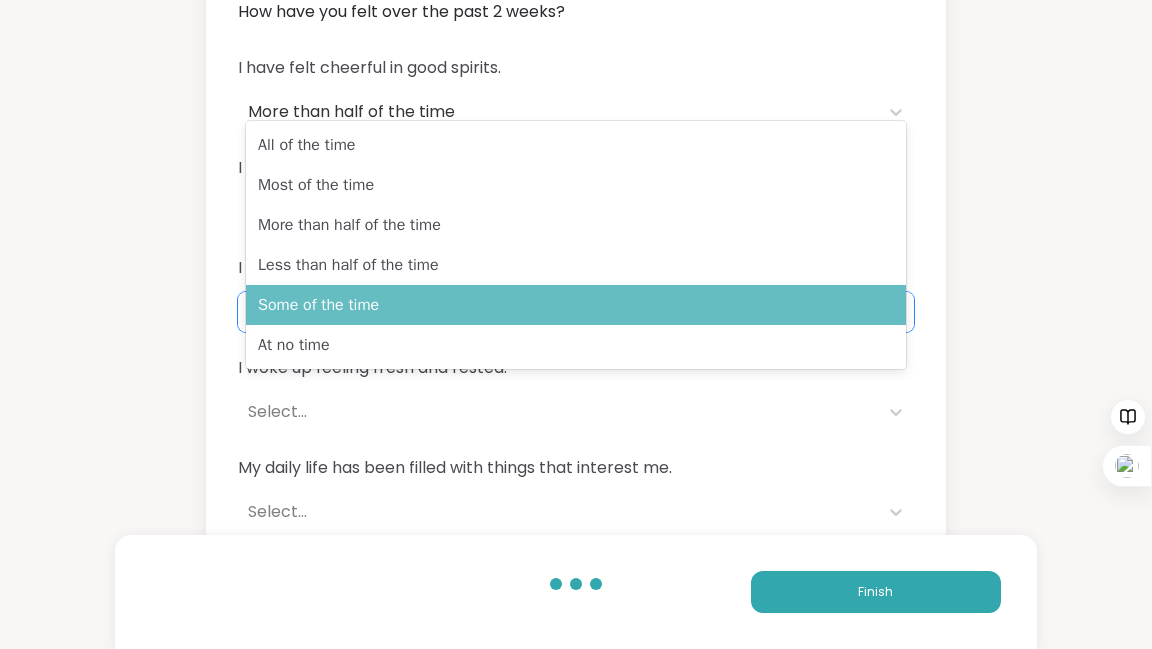 click on "Some of the time" at bounding box center [576, 305] 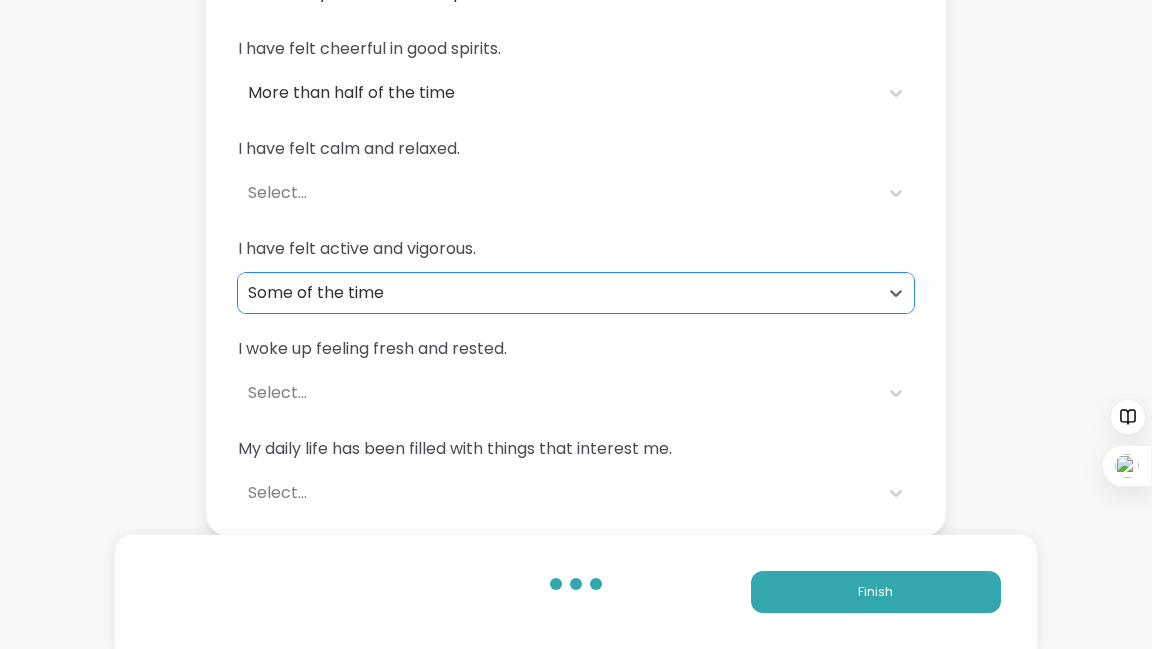 scroll, scrollTop: 368, scrollLeft: 0, axis: vertical 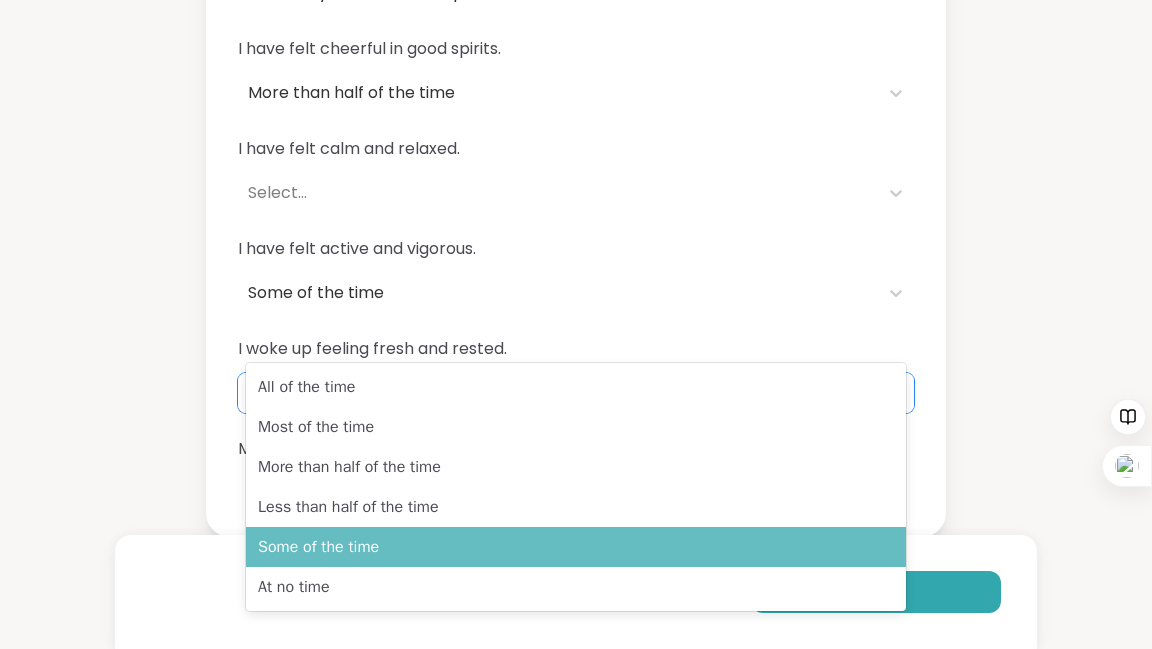 click on "Some of the time" at bounding box center (576, 547) 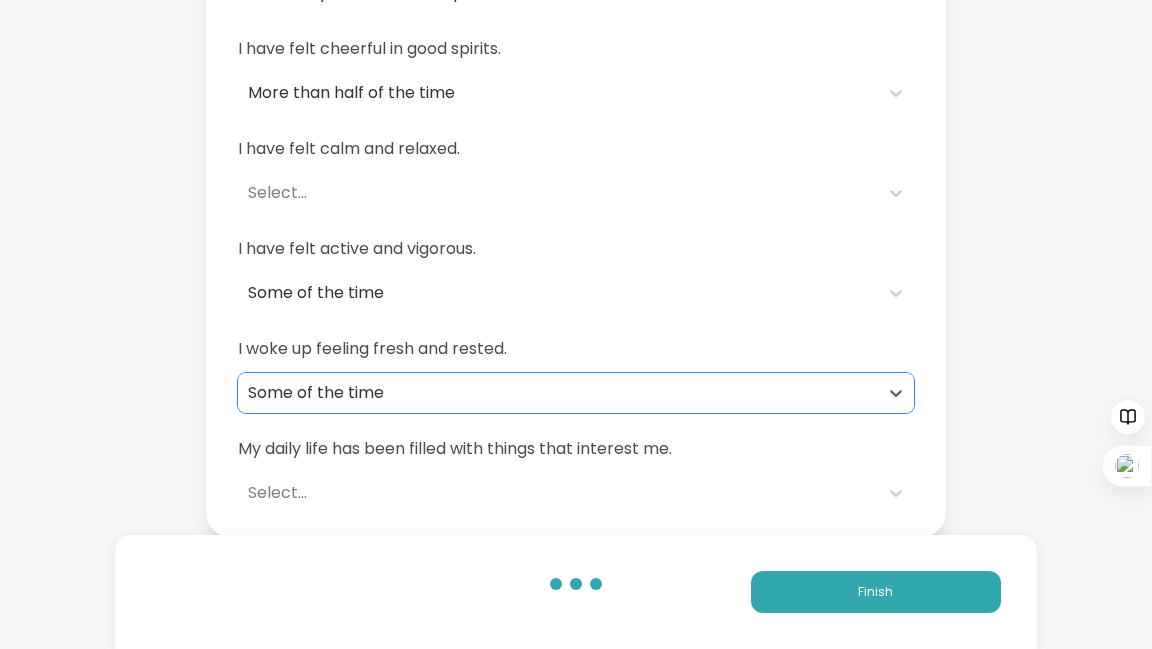 click on "Select..." at bounding box center (558, 493) 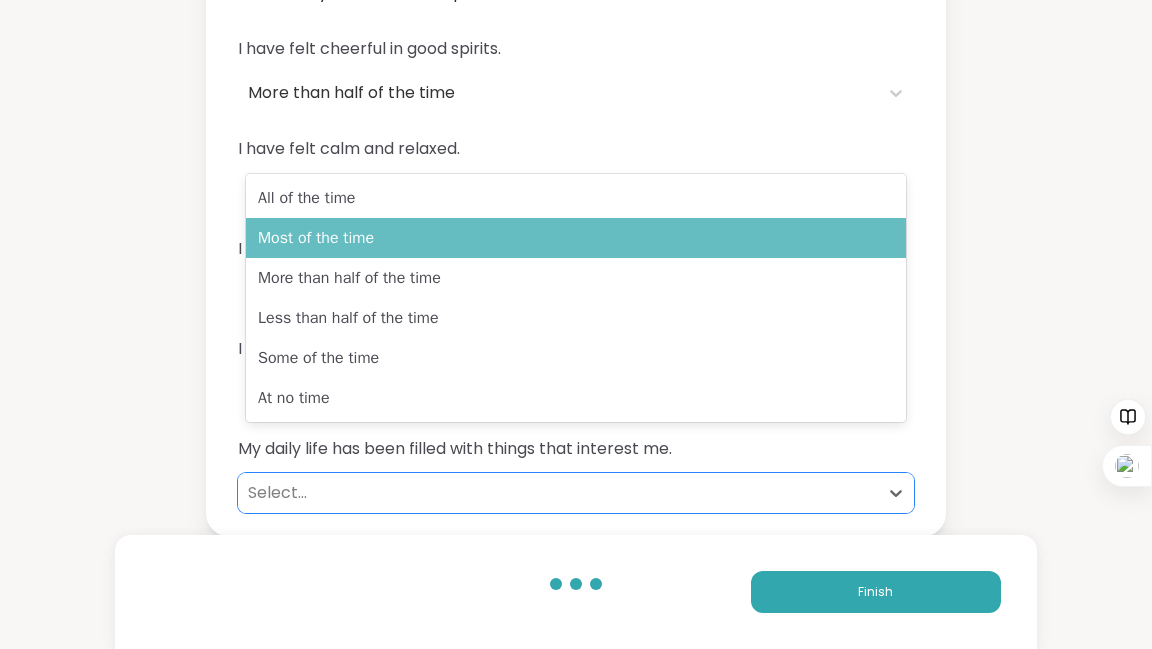 click on "Most of the time" at bounding box center (576, 238) 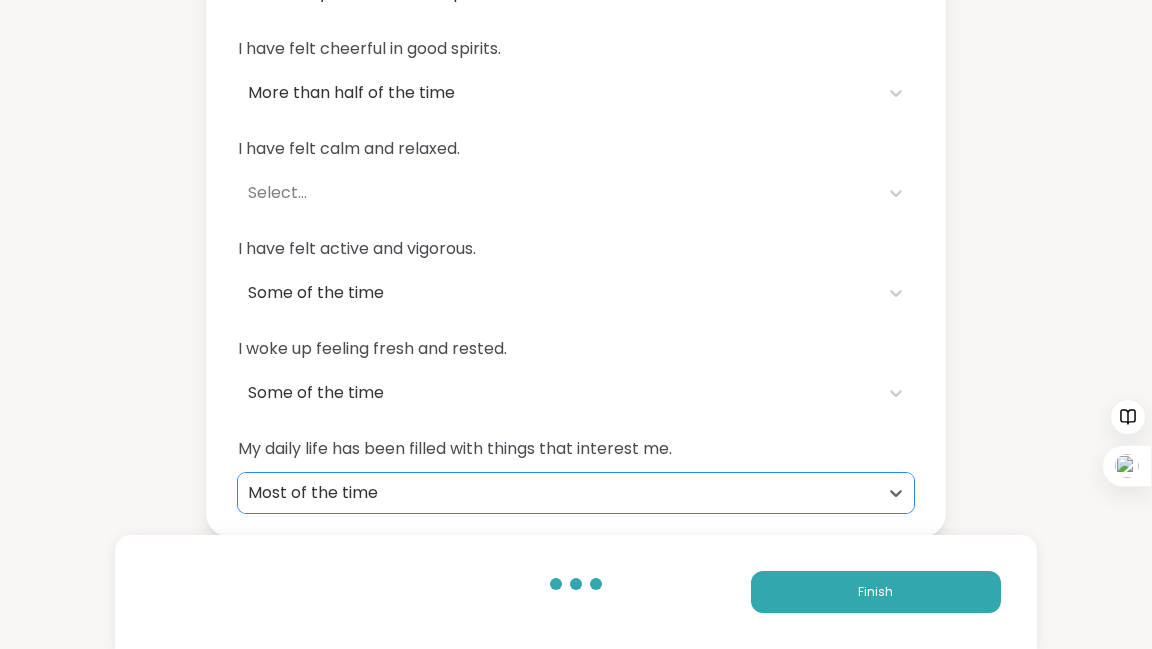 click on "Most of the time" at bounding box center (558, 493) 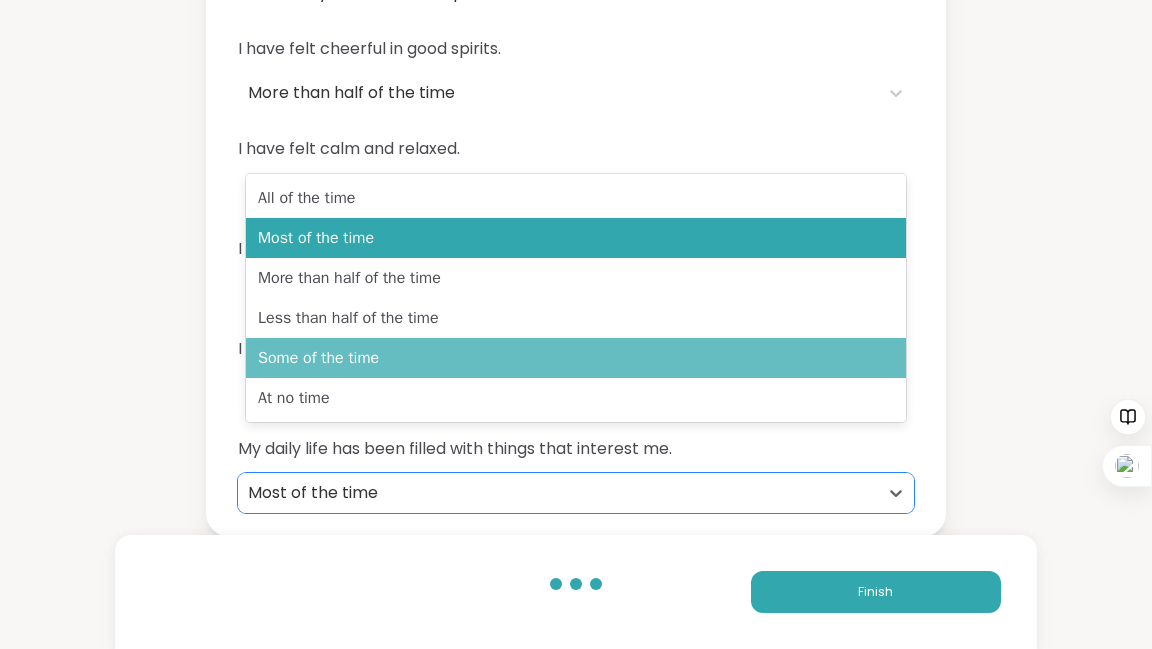 click on "Some of the time" at bounding box center [576, 358] 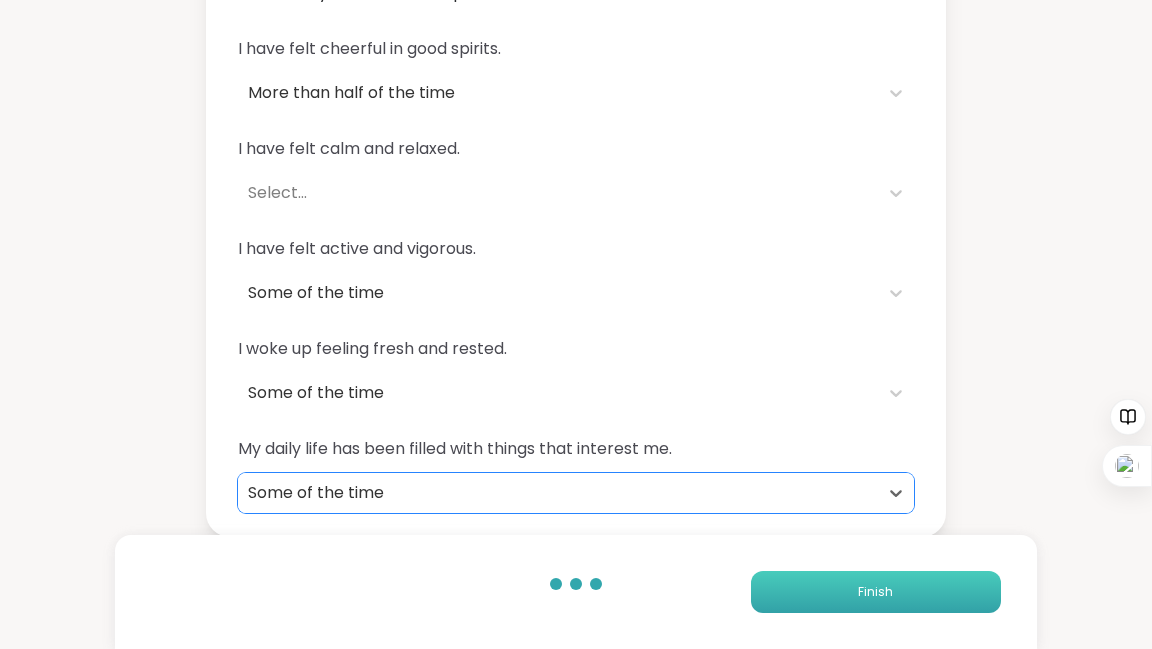 click on "Finish" at bounding box center [876, 592] 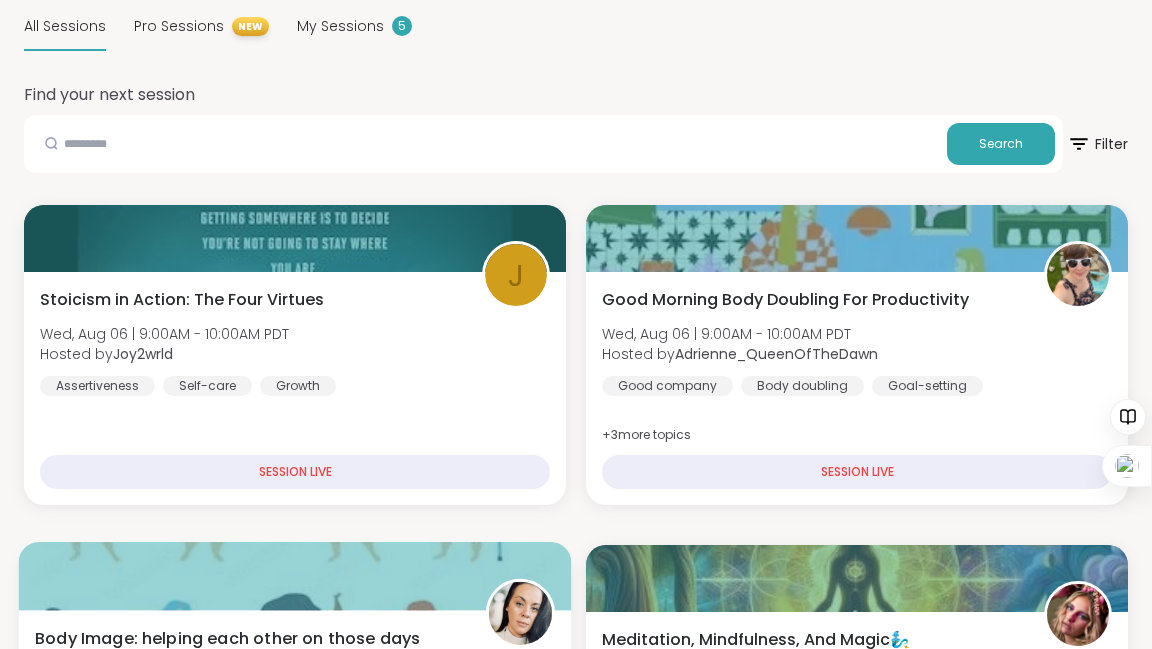 scroll, scrollTop: 0, scrollLeft: 0, axis: both 